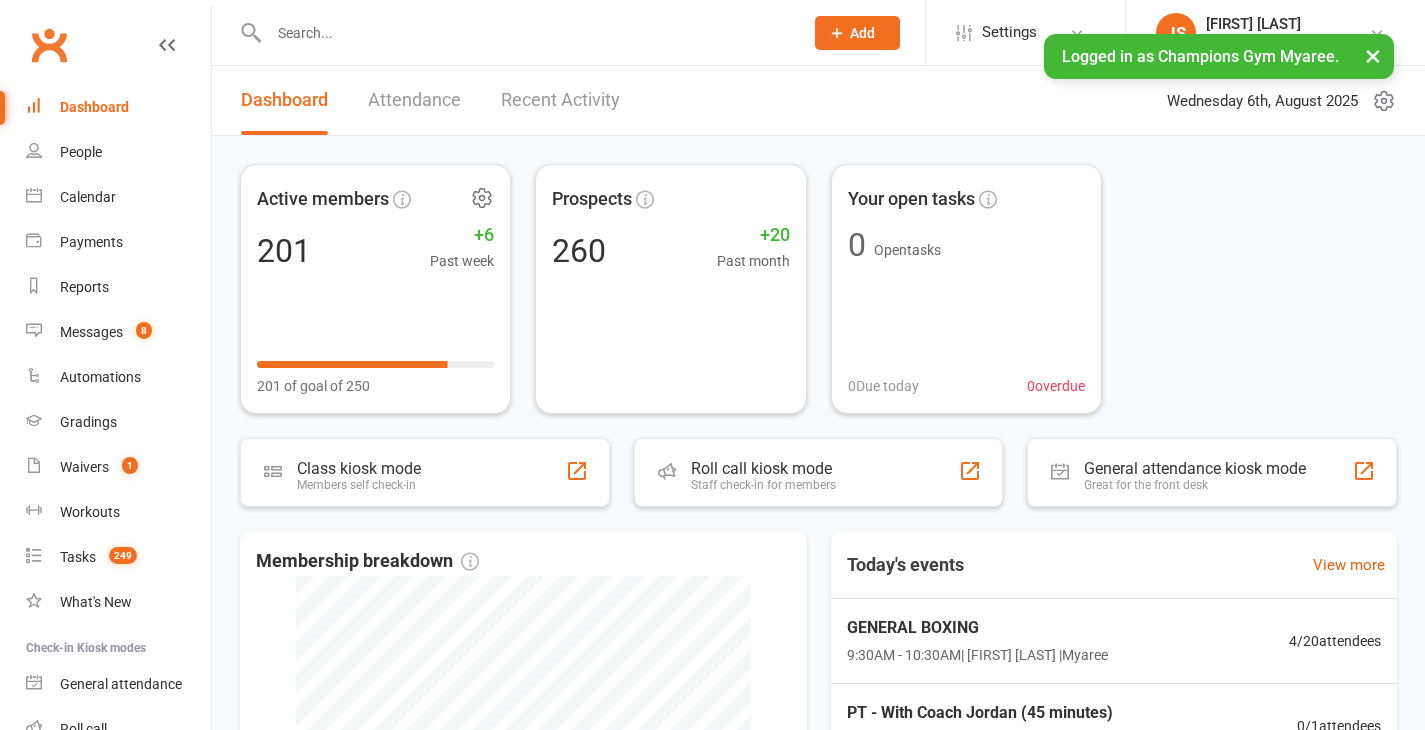 scroll, scrollTop: 0, scrollLeft: 0, axis: both 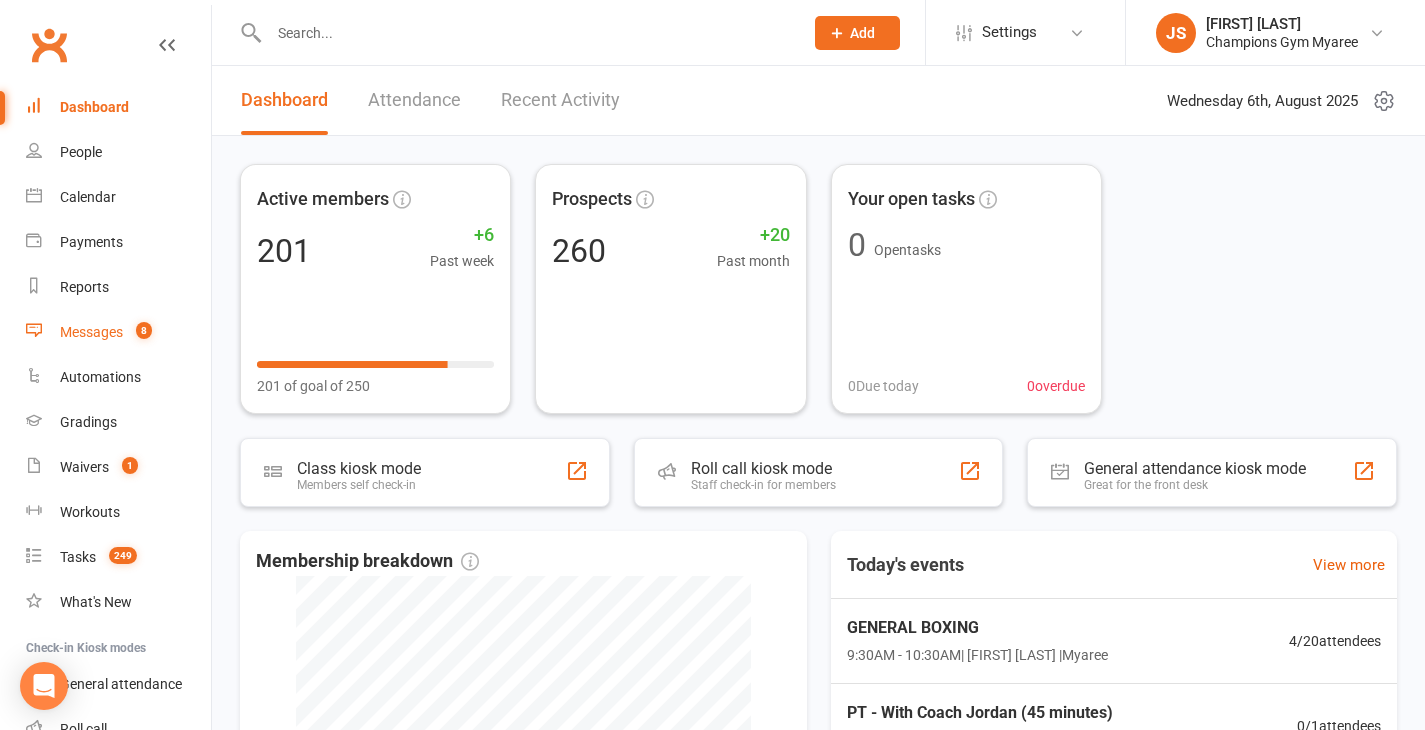 click on "8" at bounding box center [144, 330] 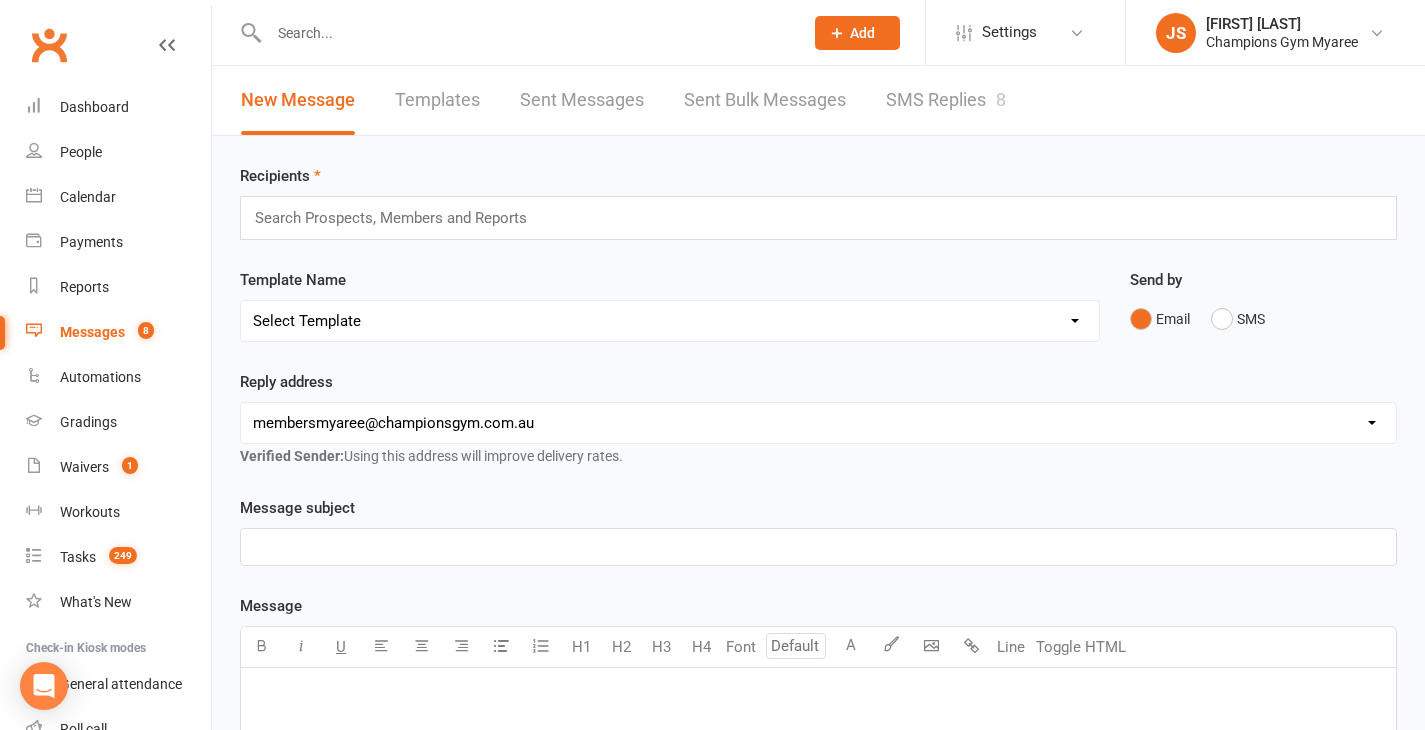 click on "SMS Replies  8" at bounding box center (946, 100) 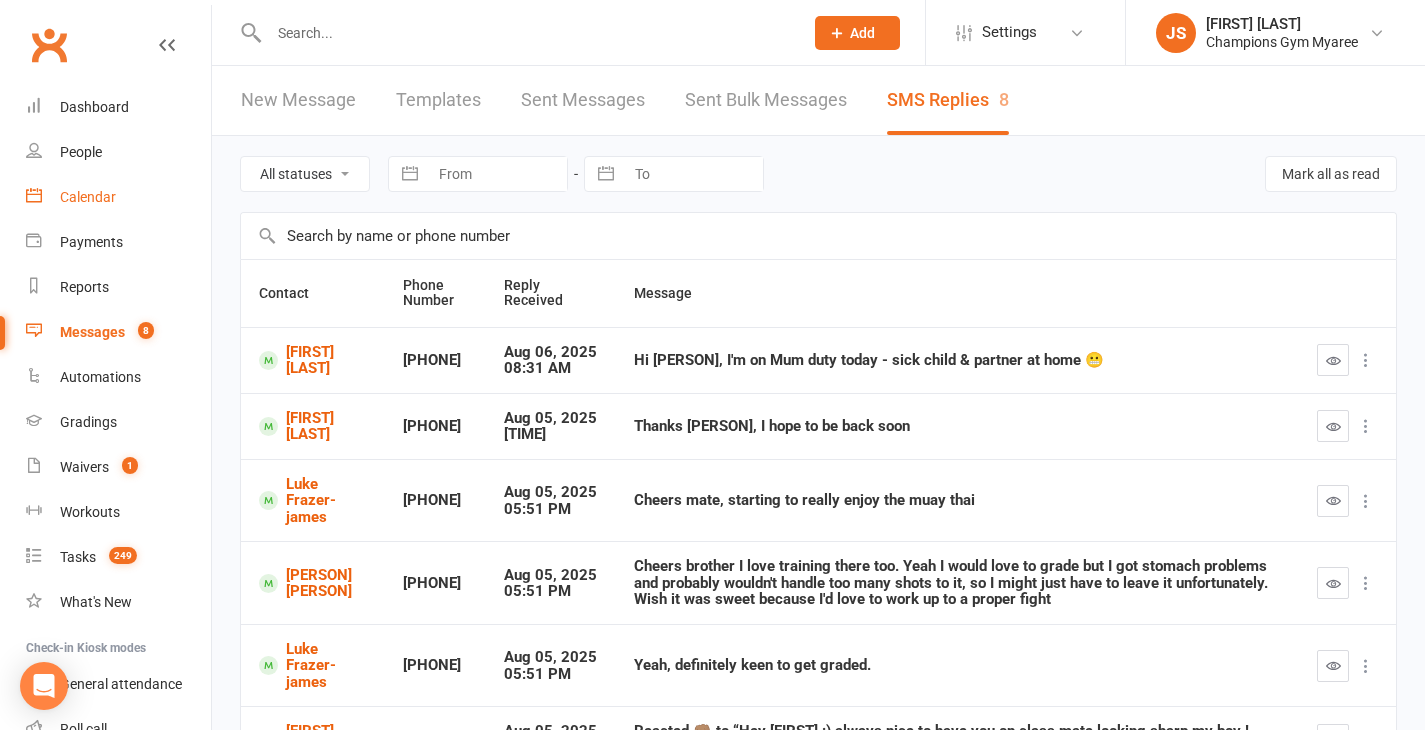 click on "Calendar" at bounding box center (88, 197) 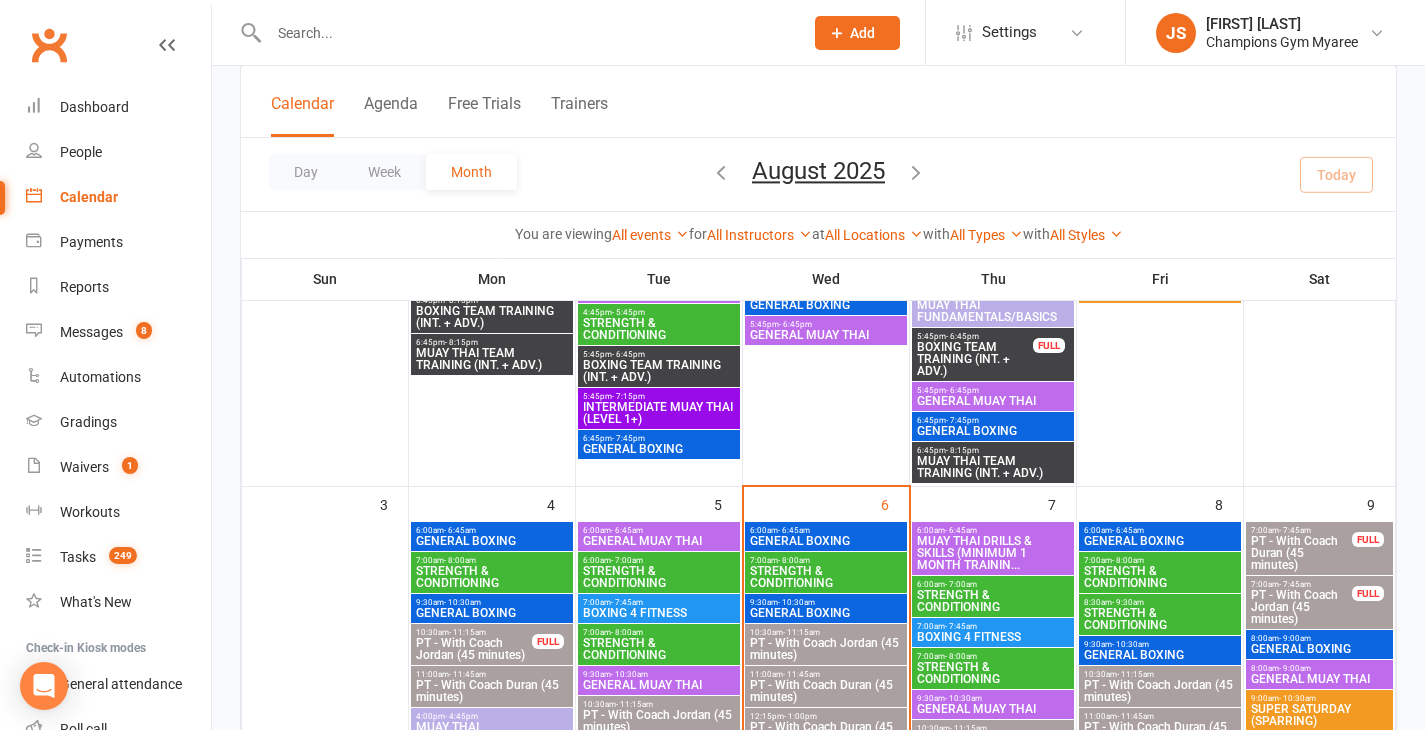 scroll, scrollTop: 529, scrollLeft: 0, axis: vertical 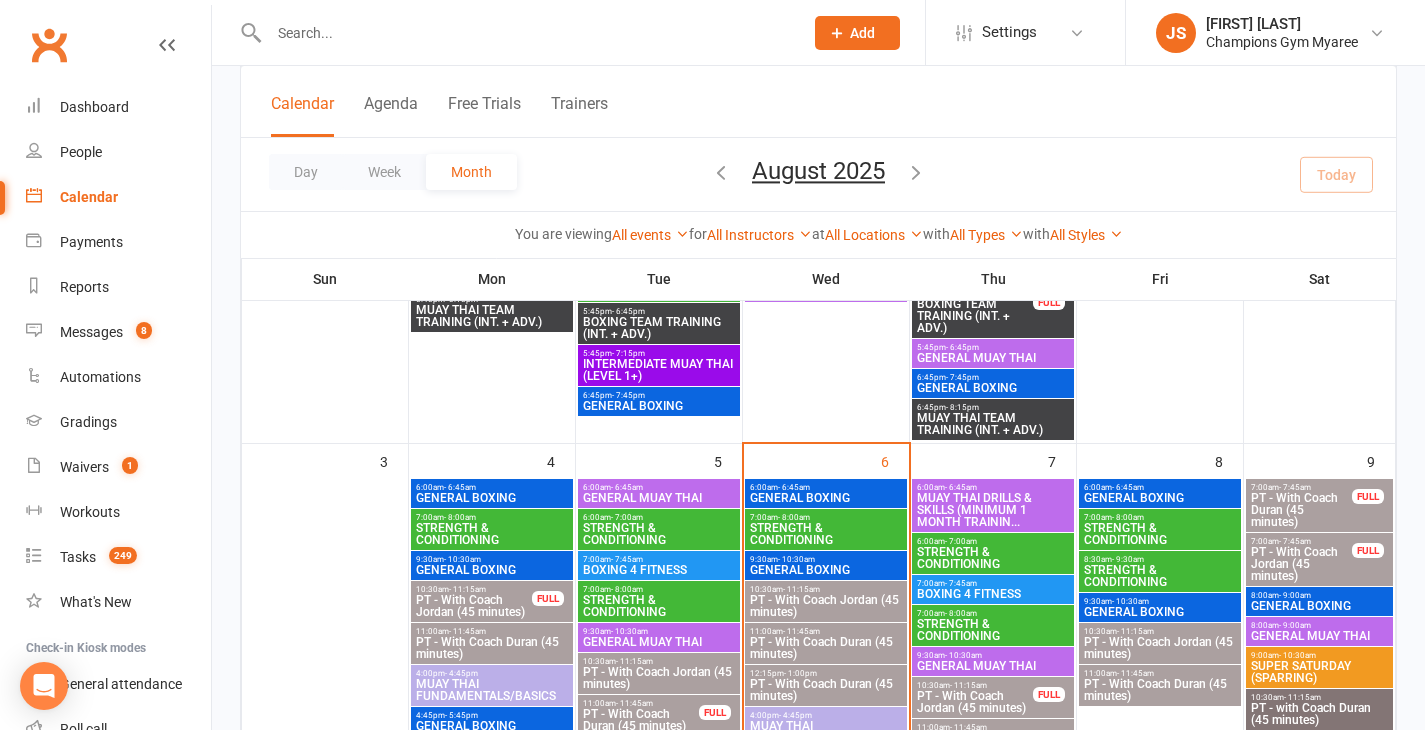 click on "GENERAL BOXING" at bounding box center [826, 570] 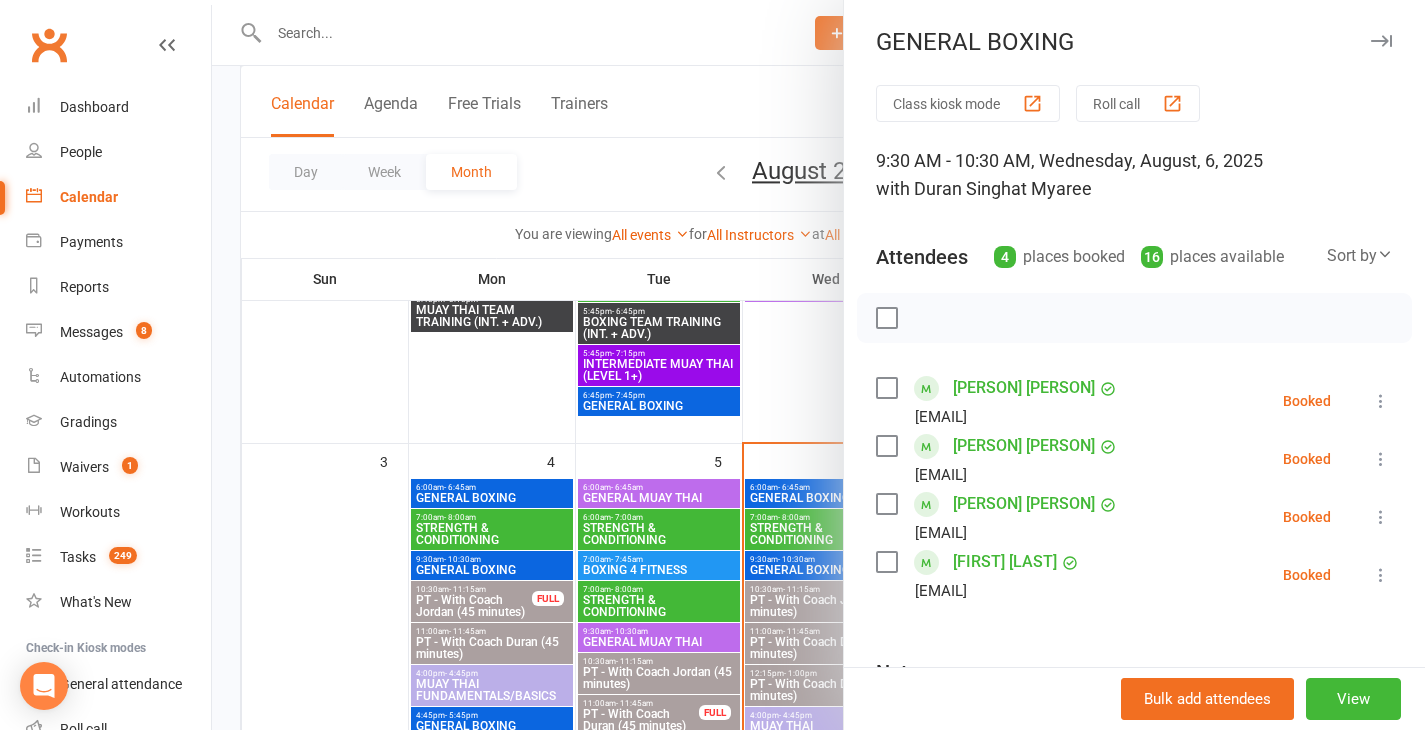 click on "[FIRST] [LAST]" at bounding box center (1005, 562) 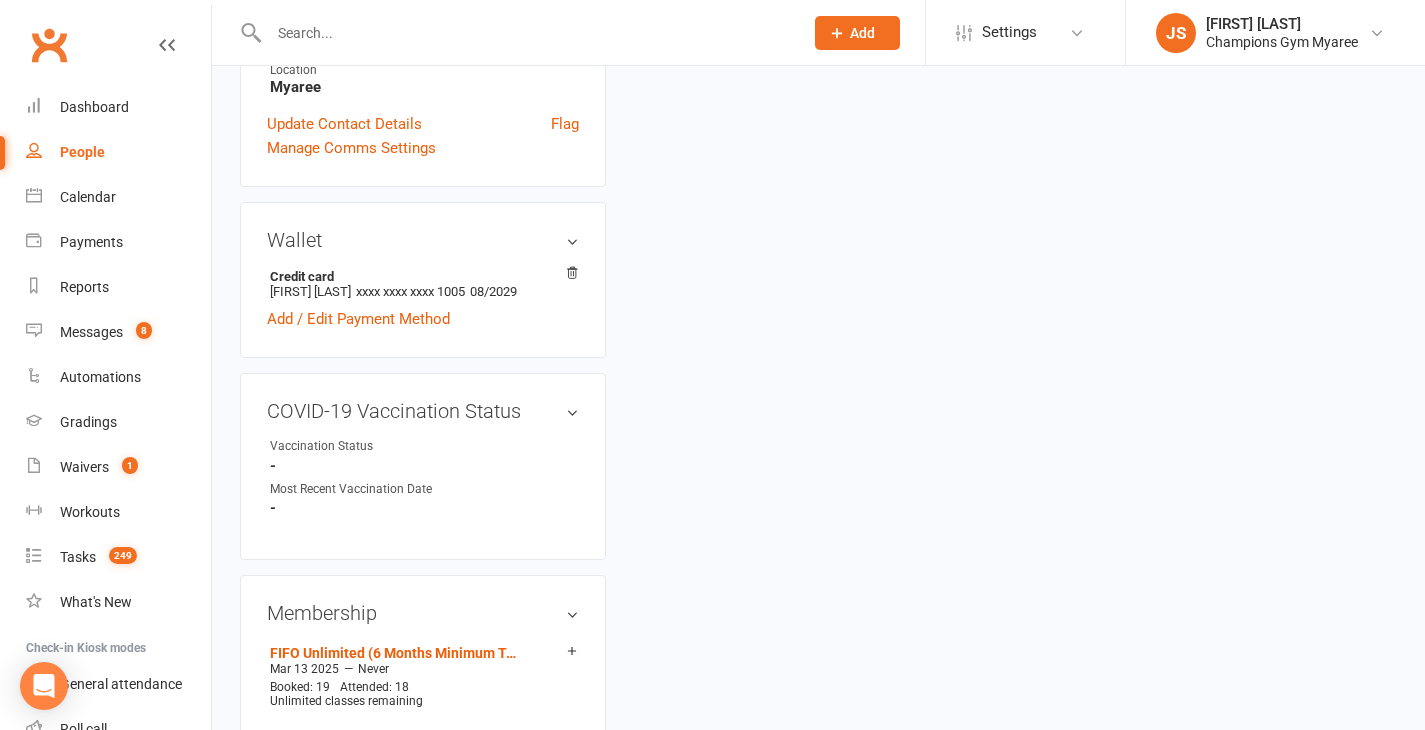 scroll, scrollTop: 0, scrollLeft: 0, axis: both 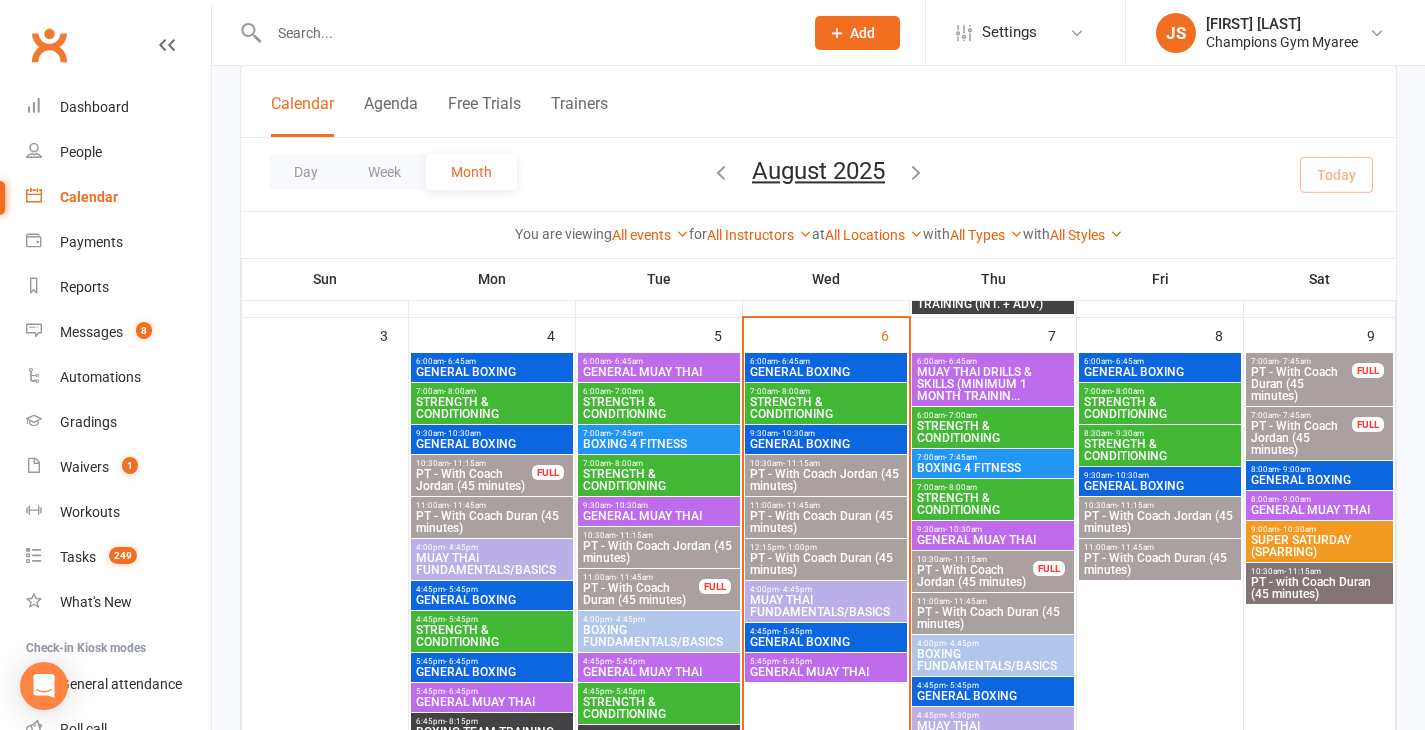 click on "GENERAL BOXING" at bounding box center [826, 642] 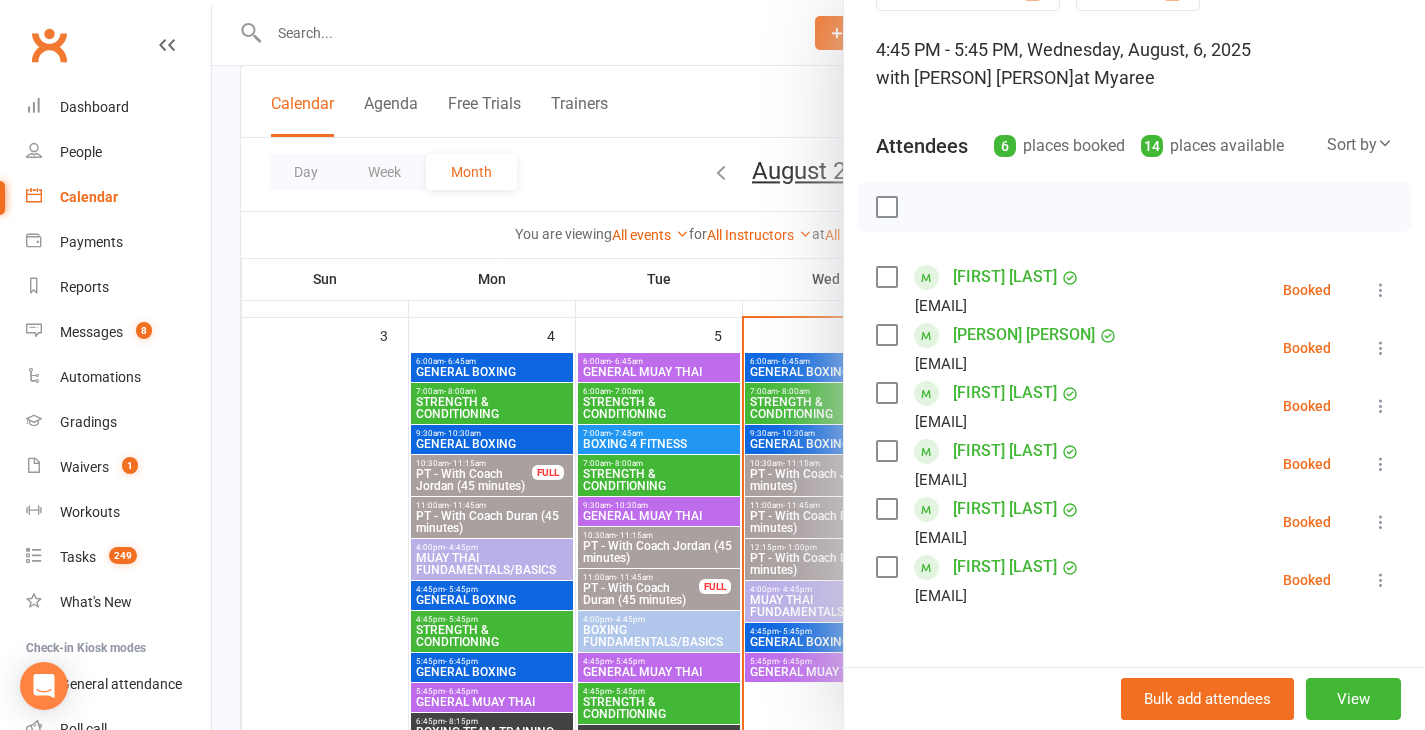 scroll, scrollTop: 107, scrollLeft: 0, axis: vertical 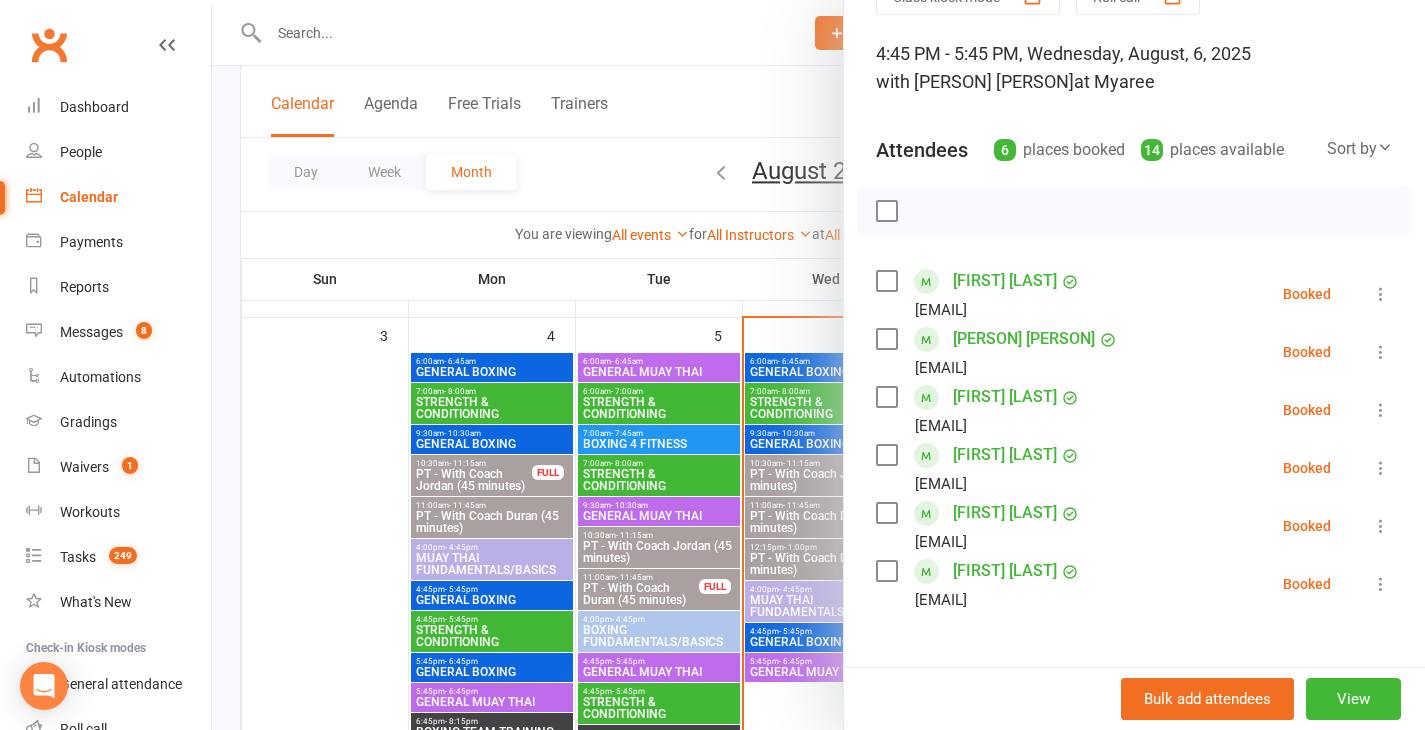 click at bounding box center [818, 365] 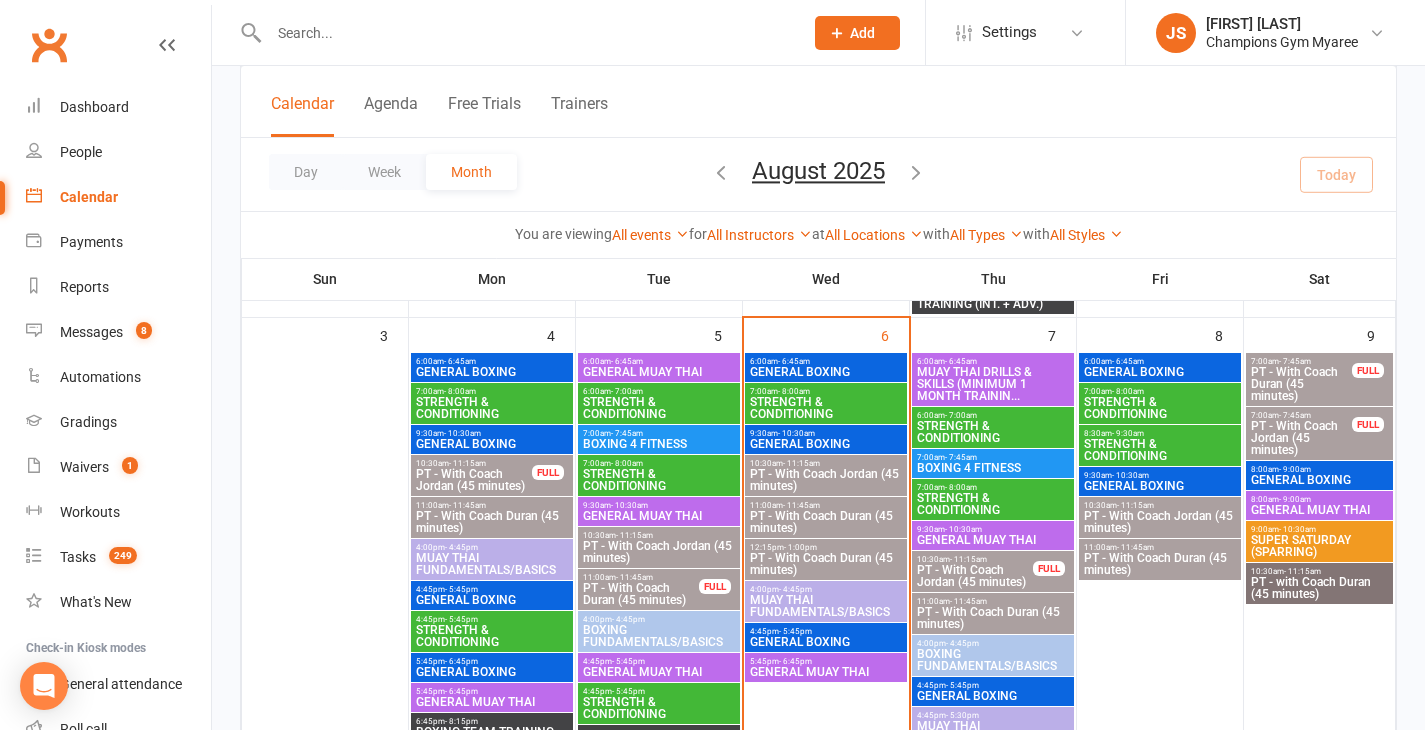 click on "5:45pm  - 6:45pm" at bounding box center [826, 661] 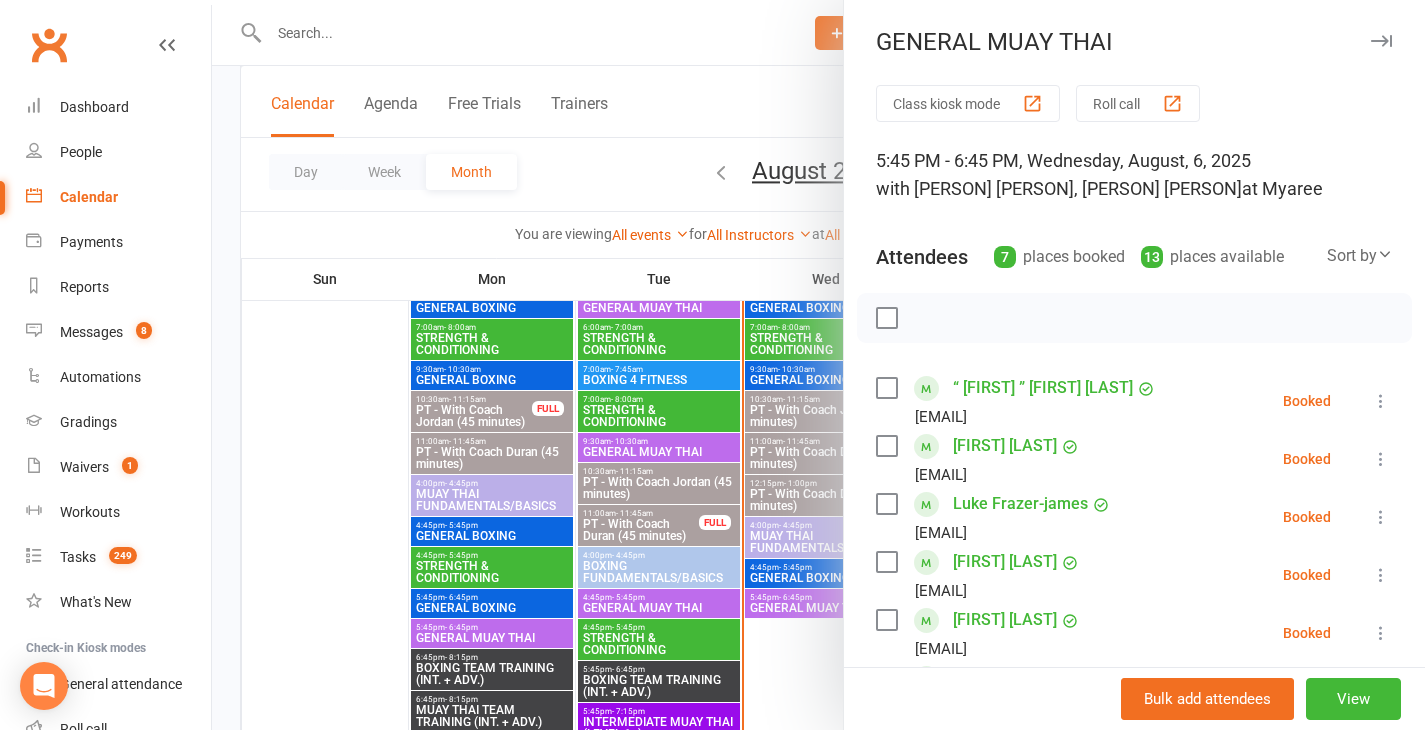 scroll, scrollTop: 729, scrollLeft: 0, axis: vertical 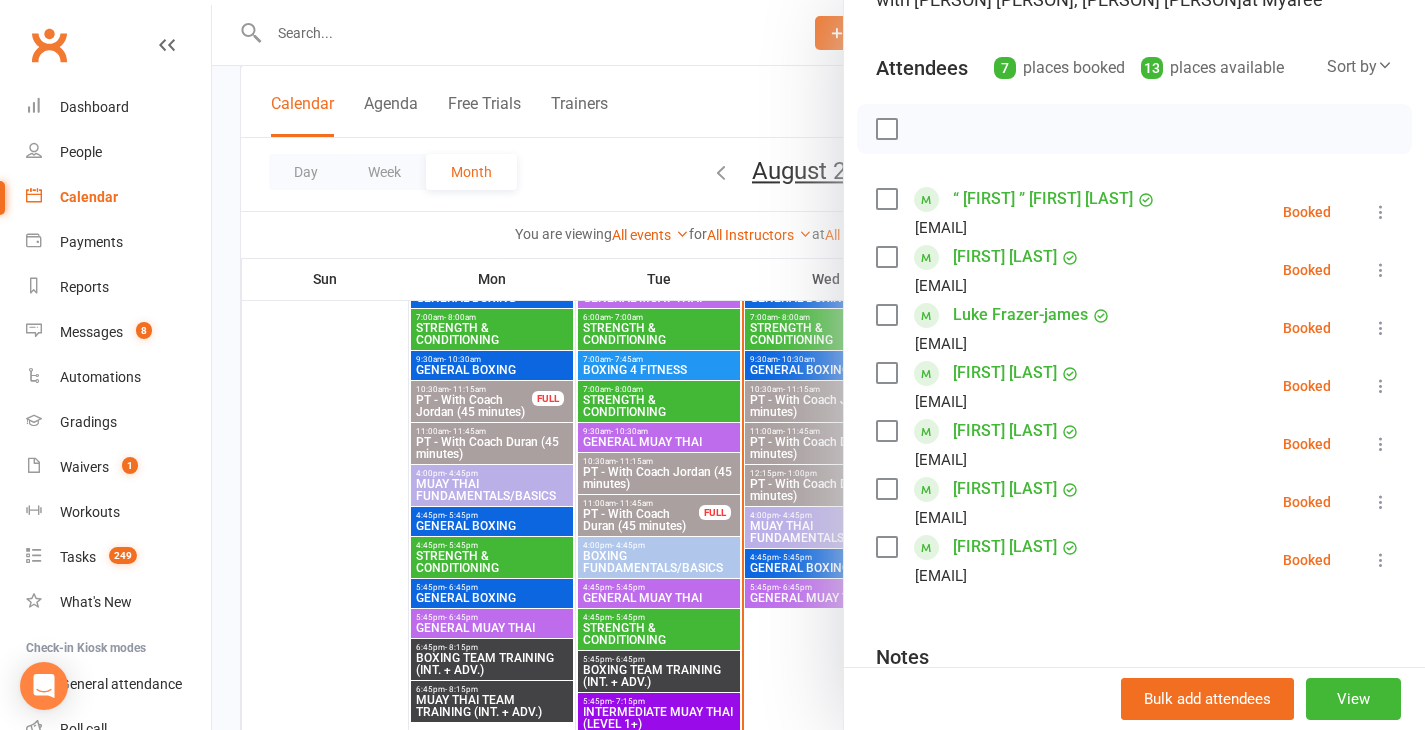 click at bounding box center (818, 365) 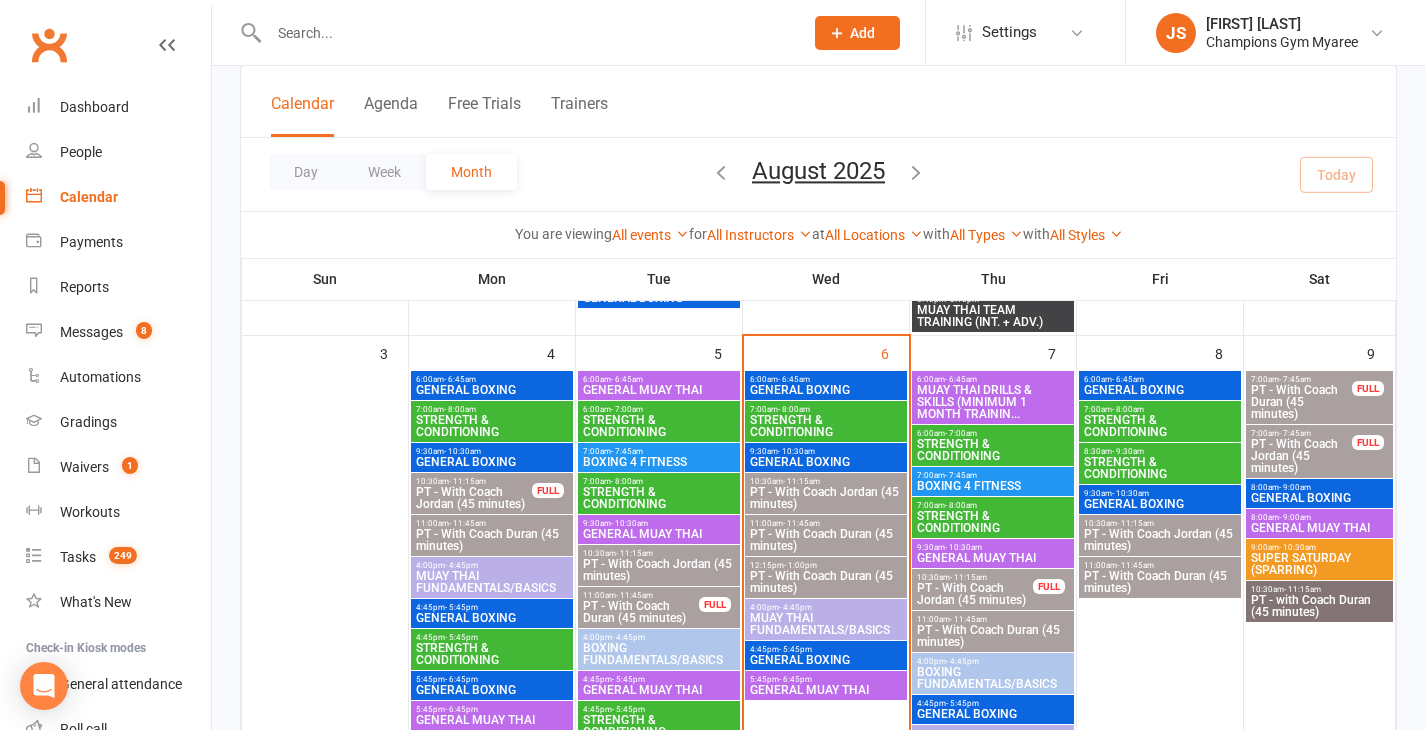 scroll, scrollTop: 624, scrollLeft: 0, axis: vertical 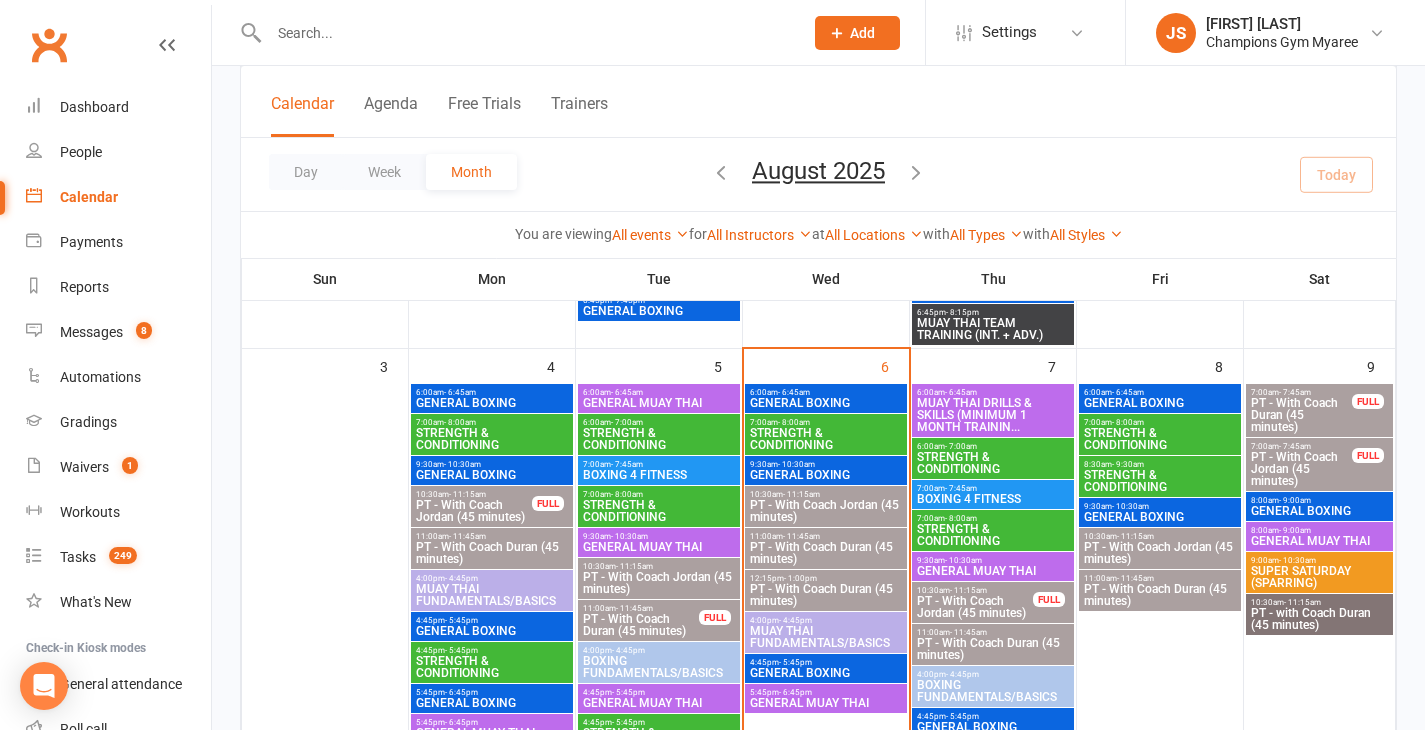 click on "MUAY THAI DRILLS & SKILLS (MINIMUM 1 MONTH TRAININ..." at bounding box center [993, 415] 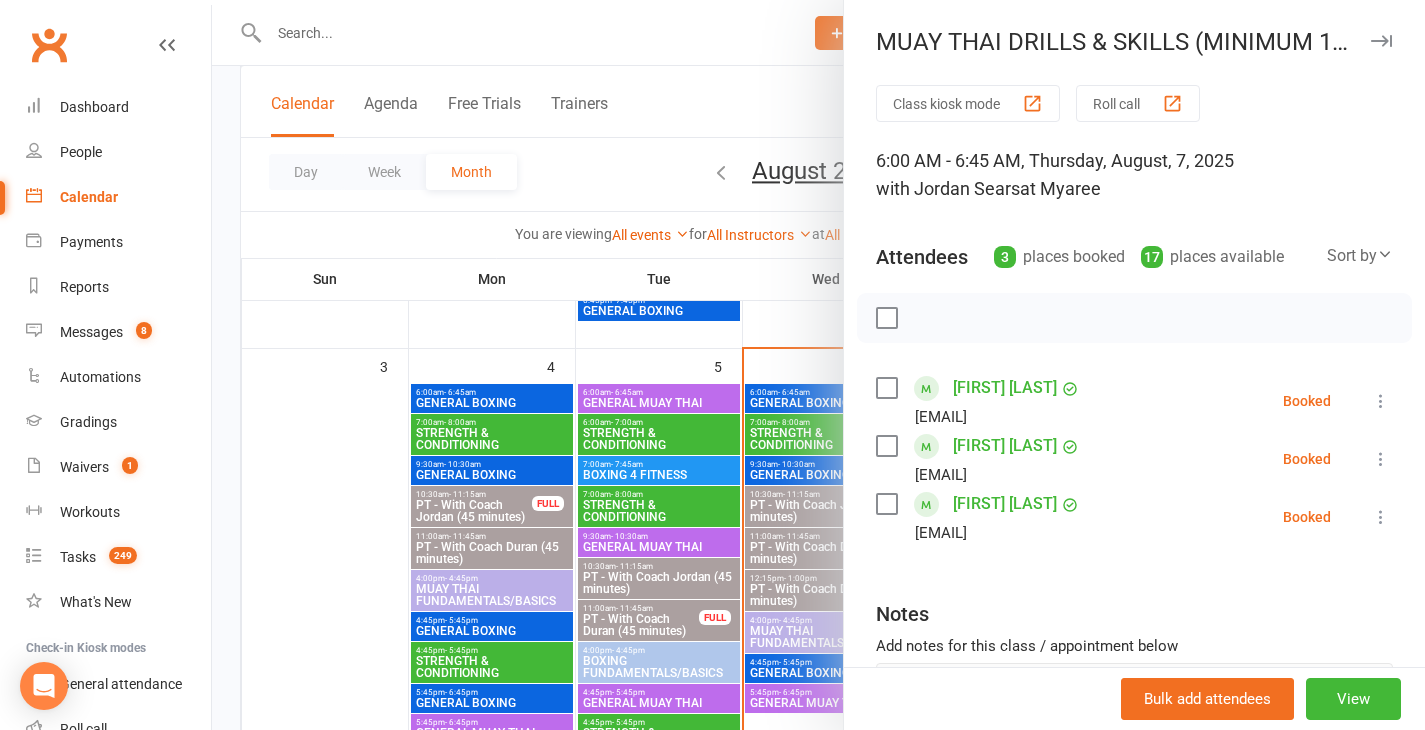 click at bounding box center [818, 365] 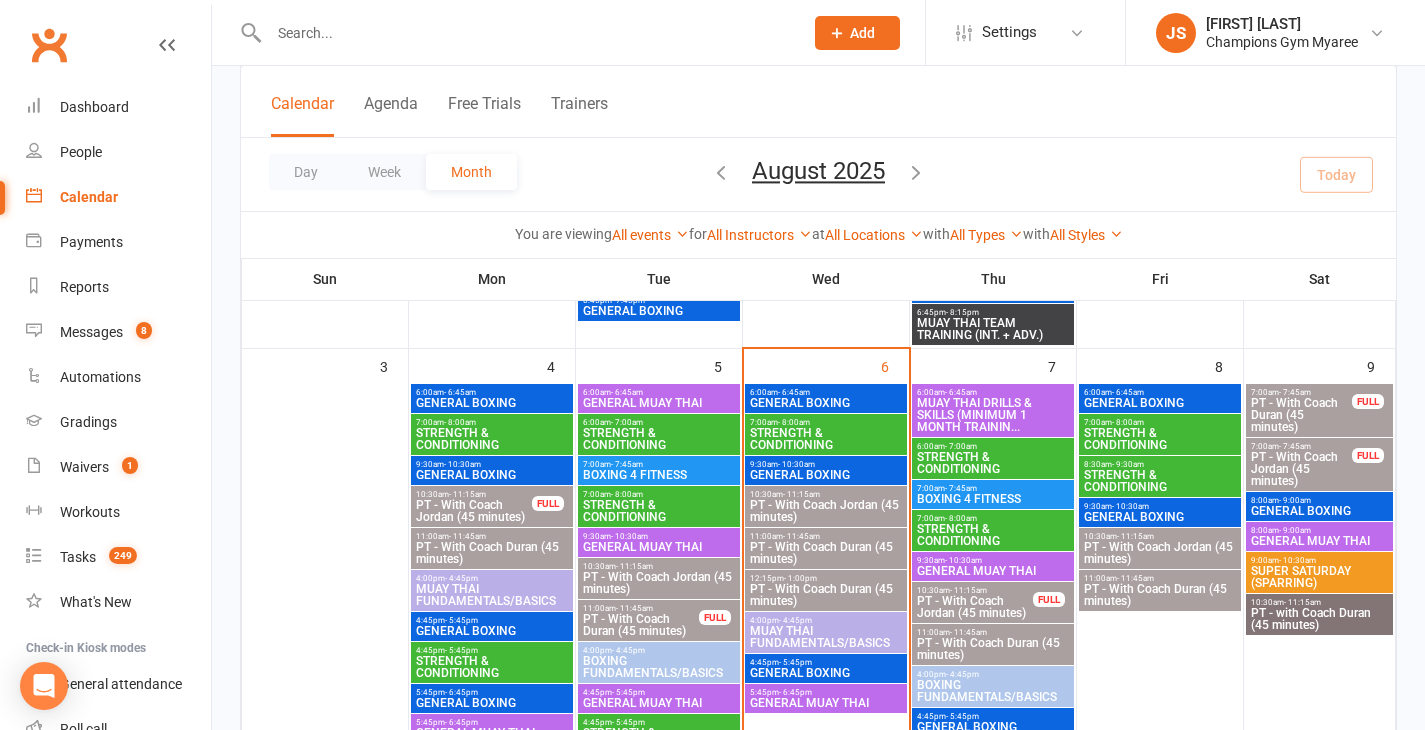 click on "BOXING 4 FITNESS" at bounding box center (993, 499) 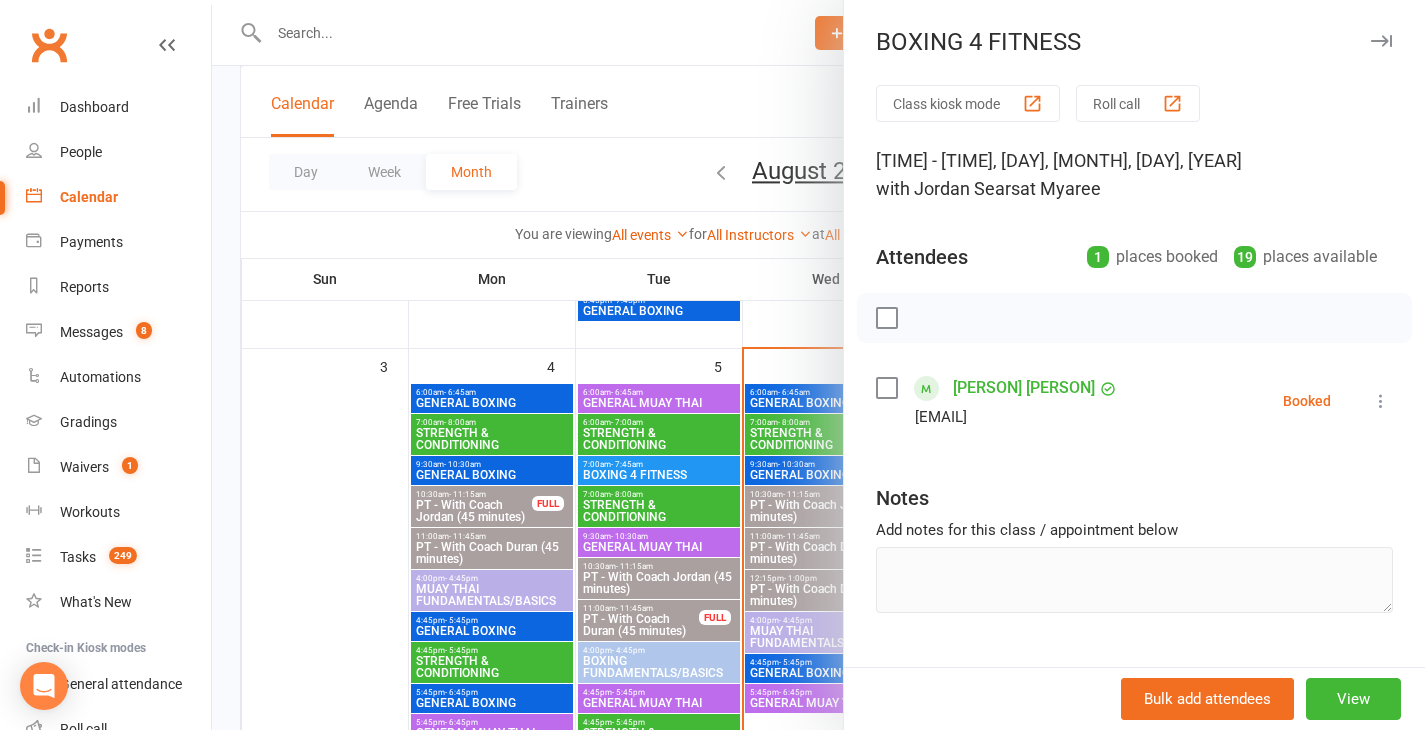 click at bounding box center [818, 365] 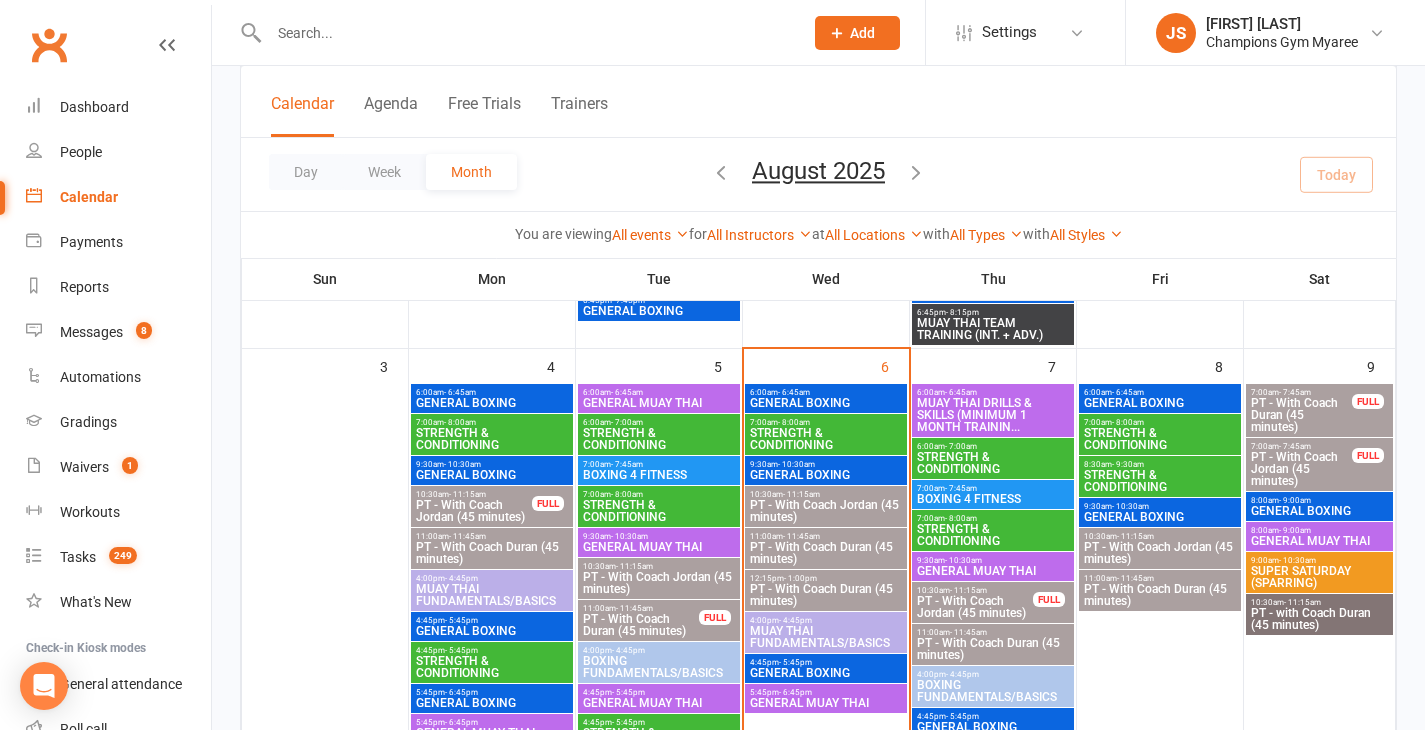 click on "- 10:30am" at bounding box center [963, 560] 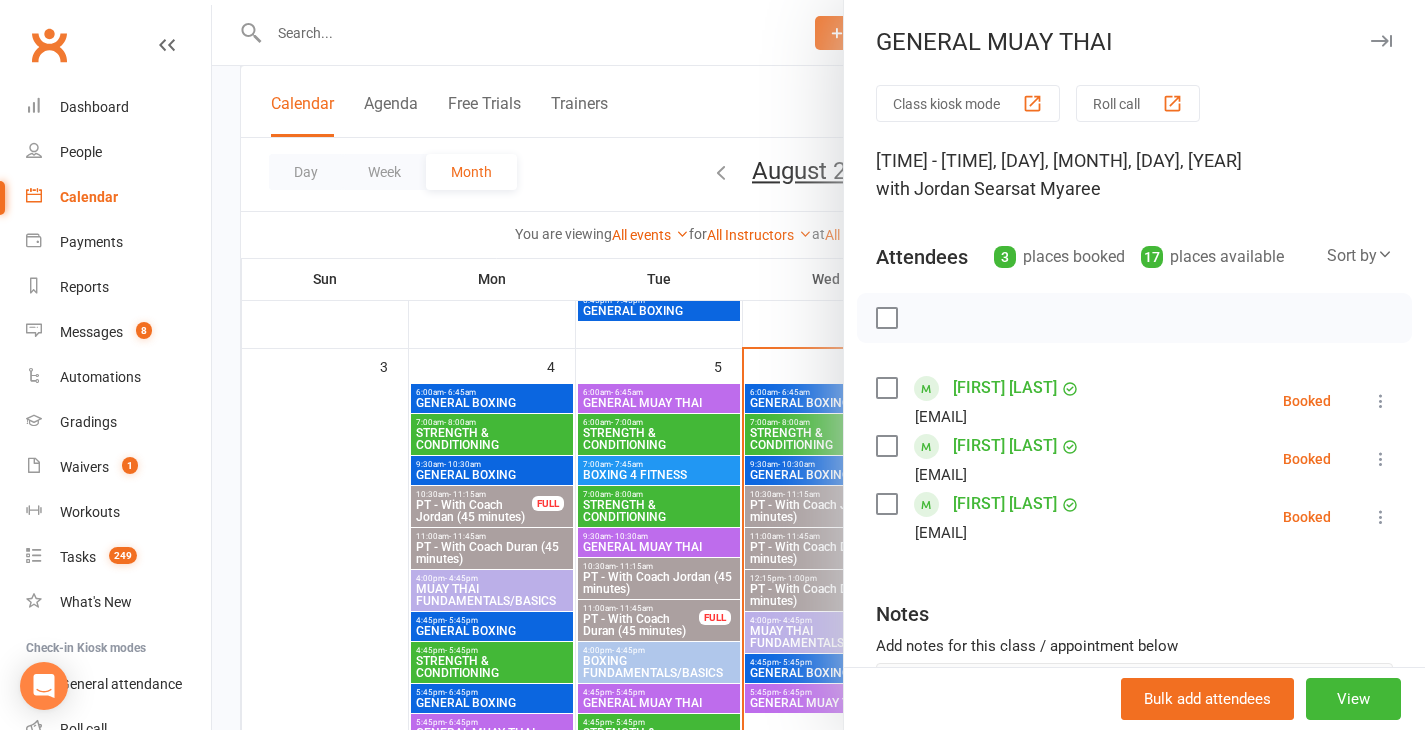 click at bounding box center (818, 365) 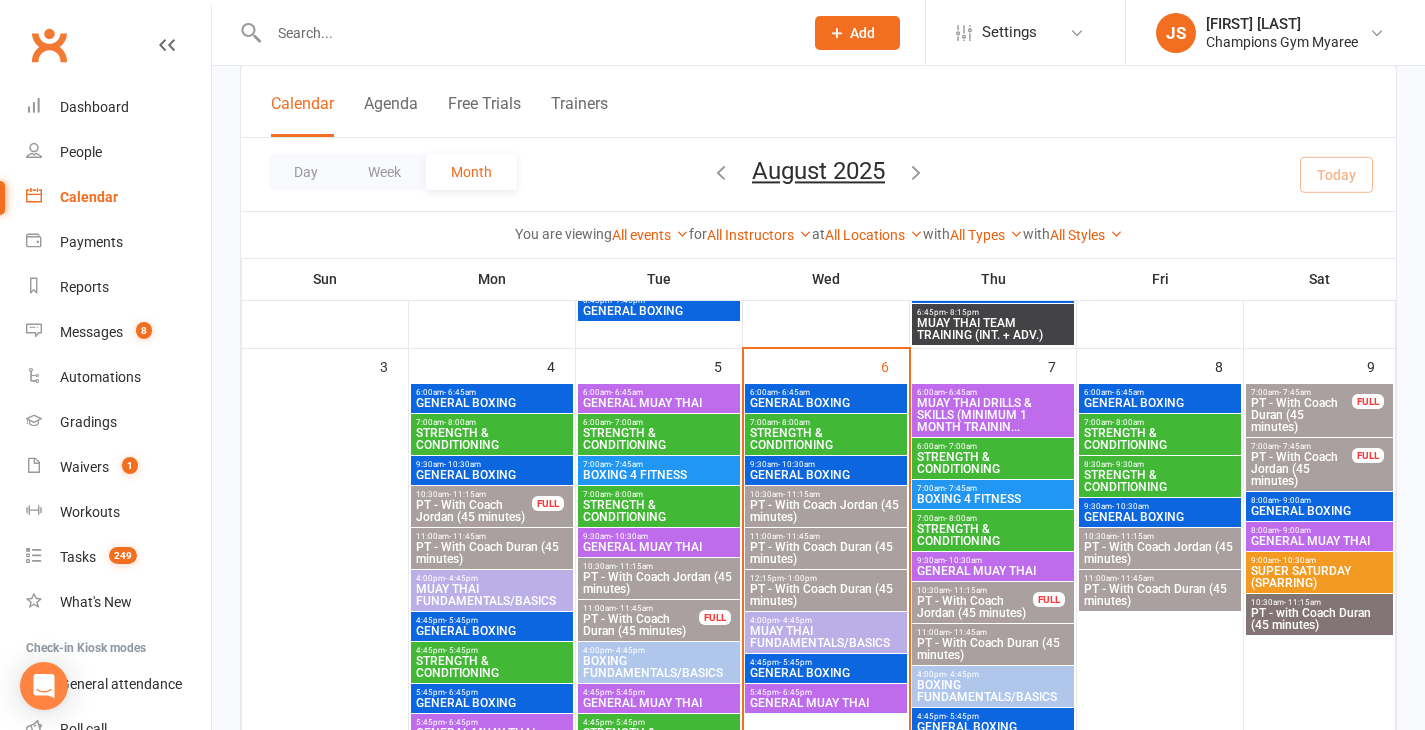 click on "PT - With Coach Jordan (45 minutes)" at bounding box center (975, 607) 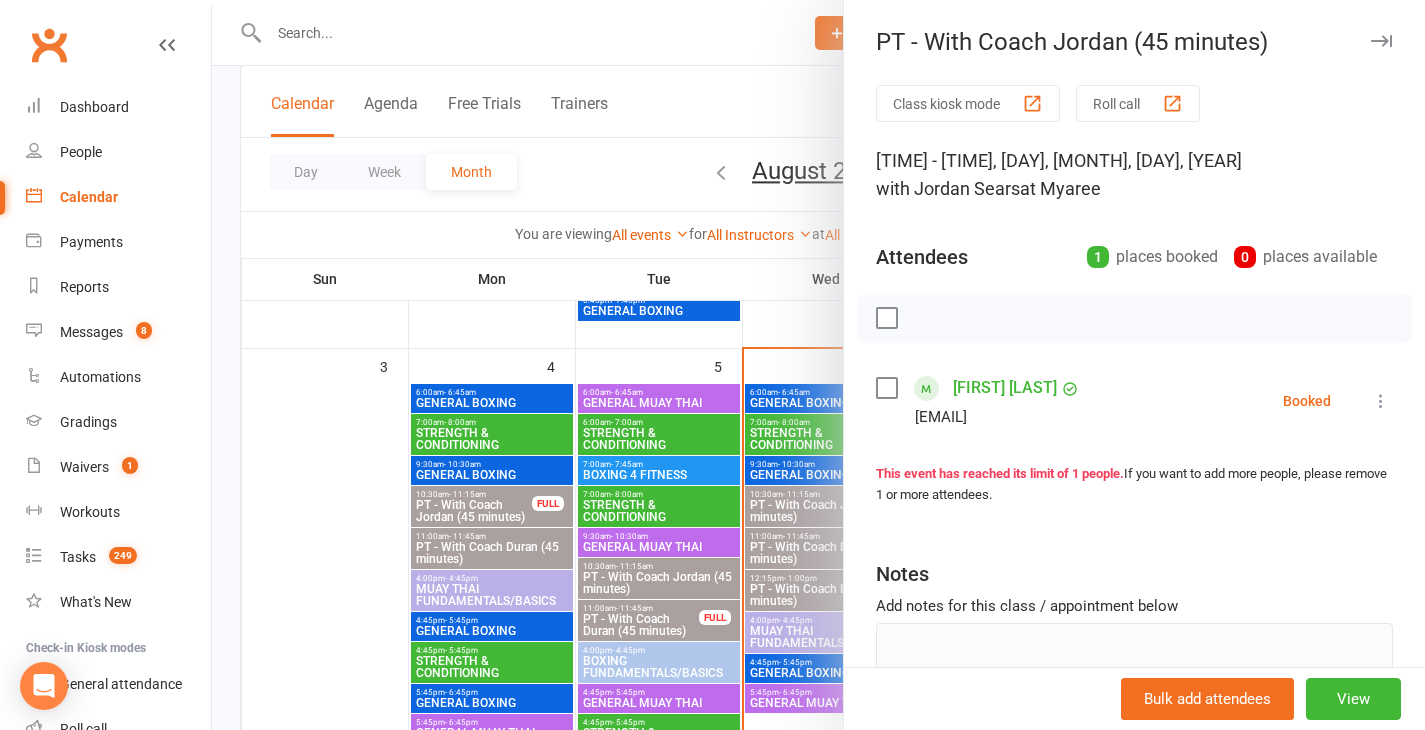 click on "[FIRST] [LAST]" at bounding box center [1005, 388] 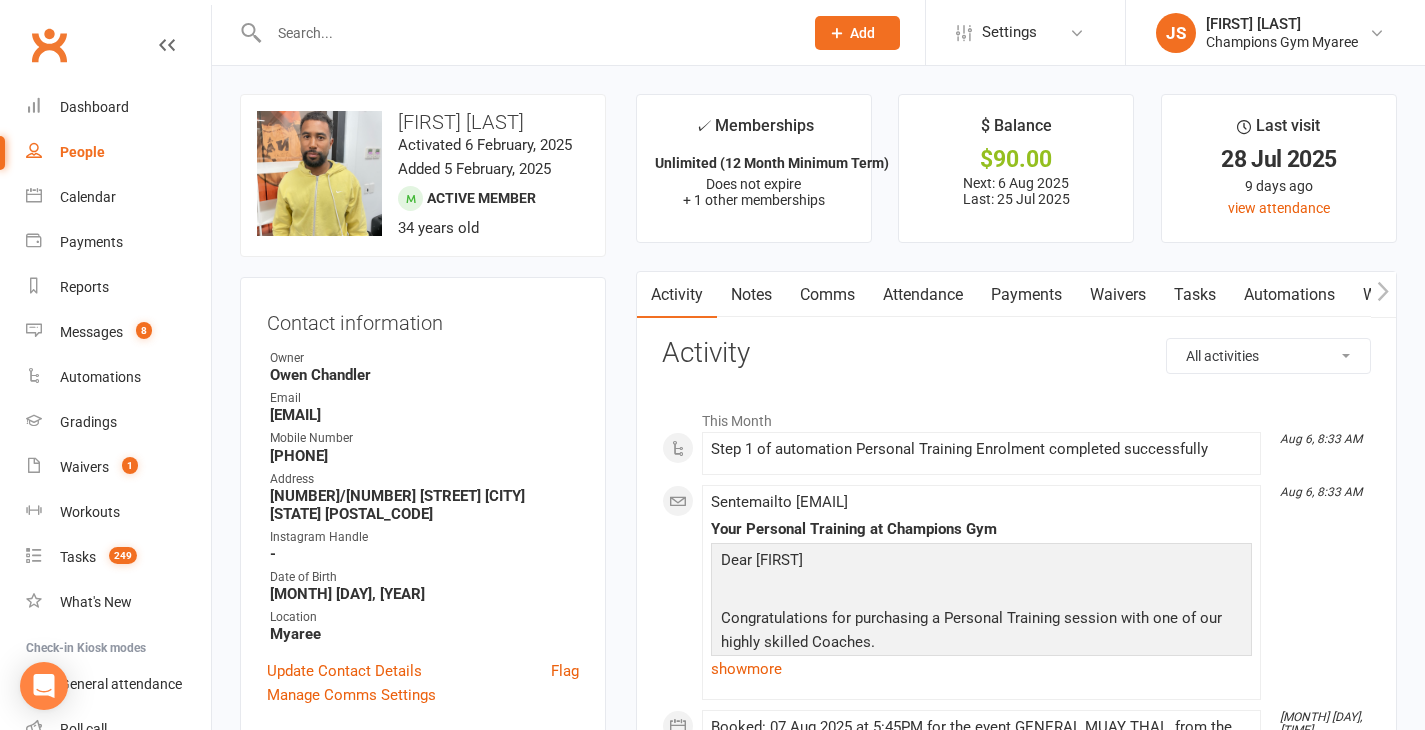 scroll, scrollTop: 2, scrollLeft: 0, axis: vertical 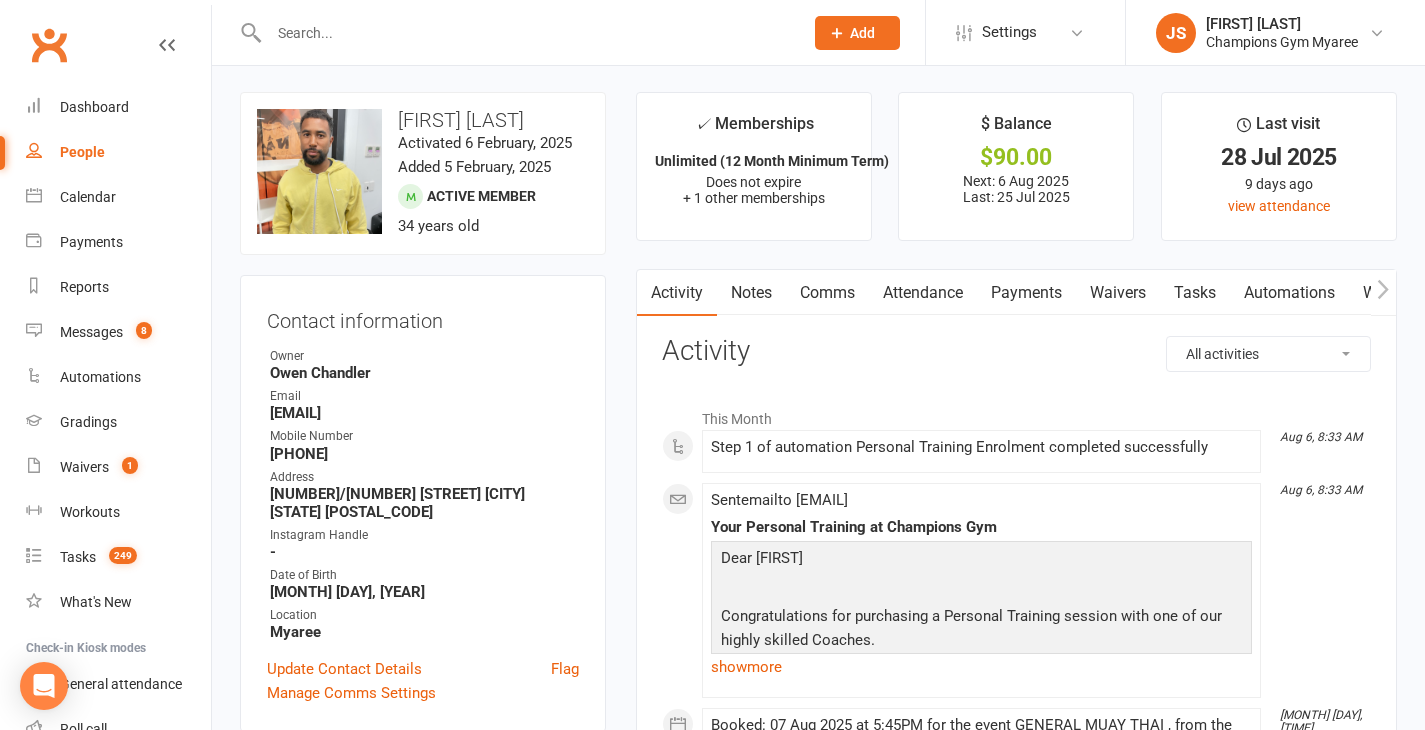 click on "upload photo change photo [FIRST] [LAST] Activated [MONTH] [DAY], [YEAR] Added [MONTH] [DAY], [YEAR]   Active member [AGE] years old  Contact information Owner   [FIRST] [LAST] Email  [EMAIL]
Mobile Number  [PHONE]
Address  [NUMBER]/[NUMBER] [STREET] [CITY] [STATE] [POSTAL_CODE]
Instagram Handle  -
Date of Birth  [MONTH] [DAY], [YEAR]
Location  [CITY]
Update Contact Details Flag Manage Comms Settings
Wallet Credit card [FIRST] [LAST]  xxxx xxxx xxxx [LAST_FOUR_DIGITS]  [MM]/[YYYY]  Add / Edit Payment Method
COVID-19 Vaccination Status  edit Vaccination Status -
Most Recent Vaccination Date -
Membership      PT - Personal Training, Boxing/Muay Thai/SAC (45 Minutes with Coach Jordan) [MONTH] [DAY] [YEAR] — [MONTH] [DAY] [YEAR] Booked: 1 Attended: 0 Unlimited classes remaining       Unlimited (12 Month Minimum Term) [MONTH] [DAY] [YEAR] — Never Booked: 39 Attended: 31 Late cancellations: 1 Unlimited classes remaining   Show expired memberships
Suspensions  No active suspensions found. Add new suspension
Member Portal Login Details  URL:" at bounding box center [423, 1445] 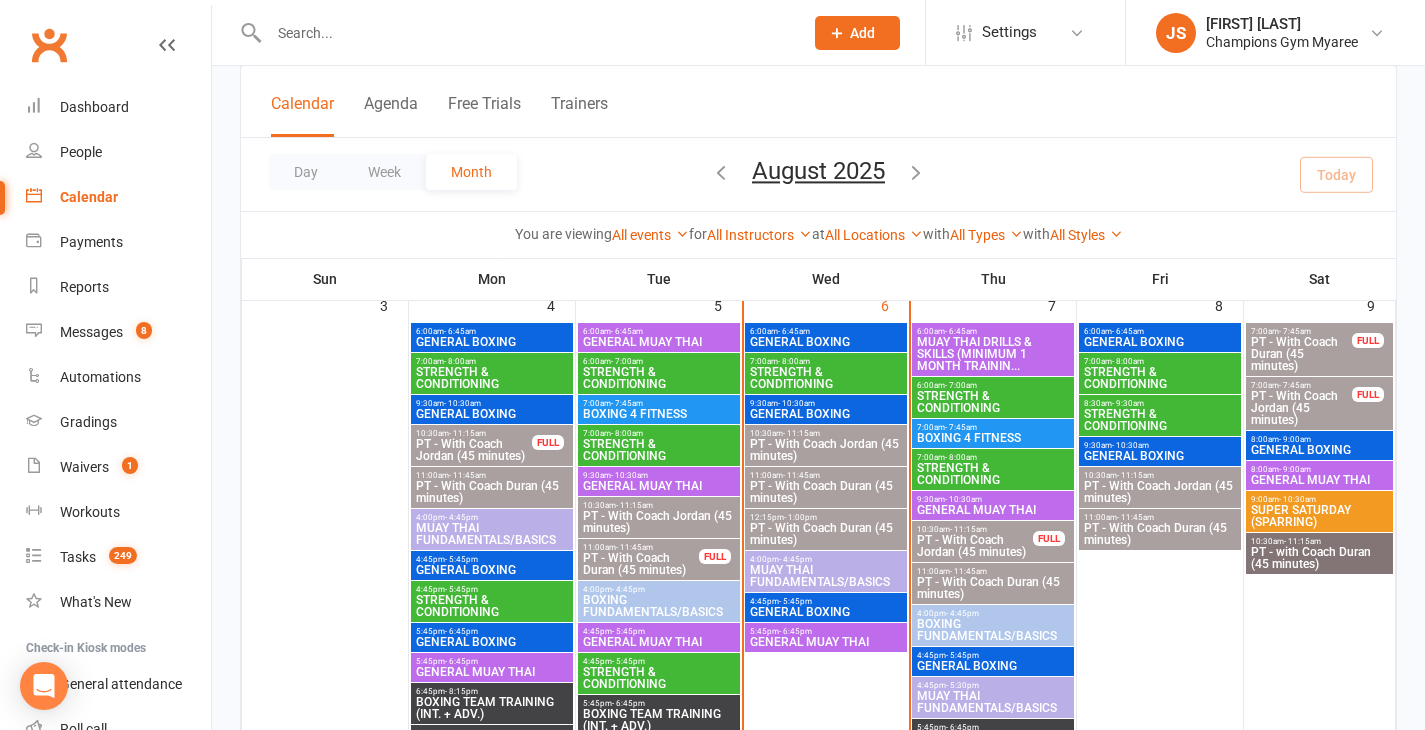 scroll, scrollTop: 686, scrollLeft: 0, axis: vertical 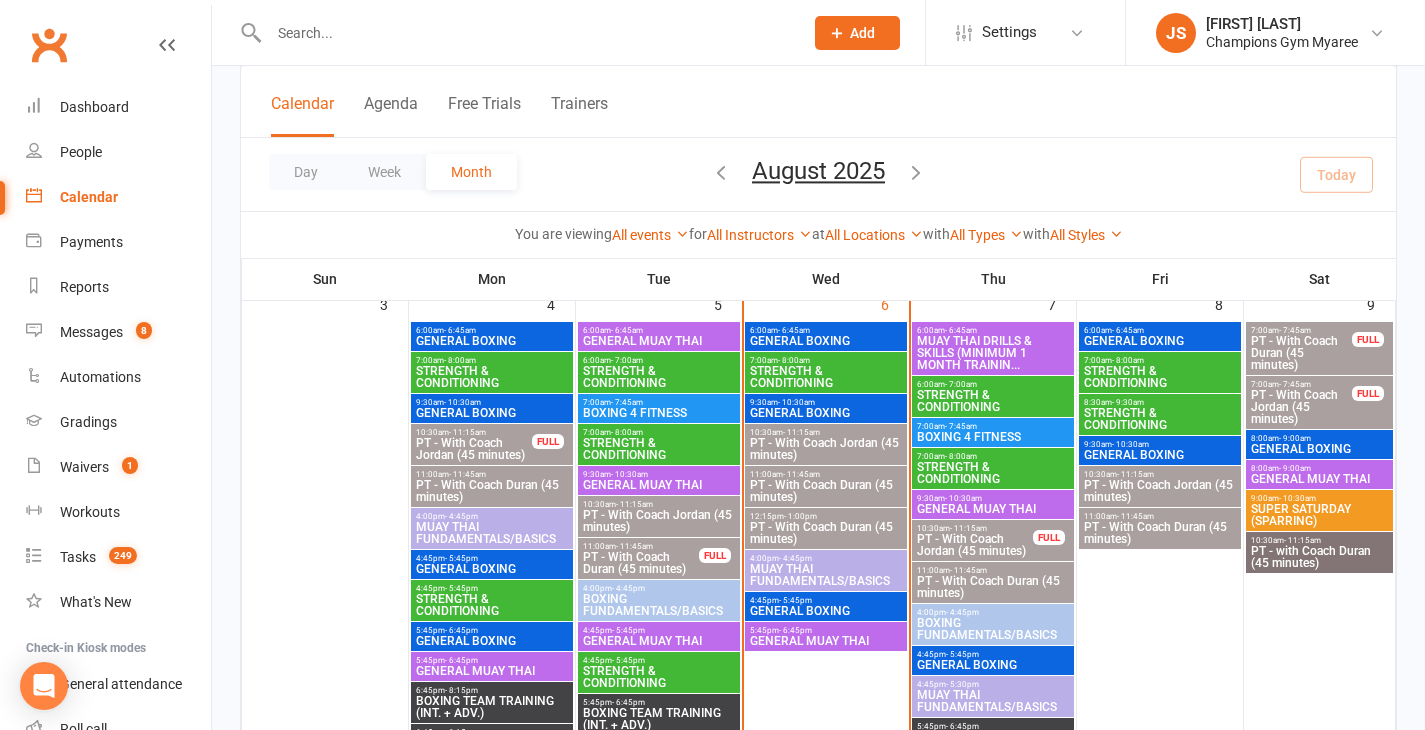 click on "PT - With Coach Jordan (45 minutes)" at bounding box center (975, 545) 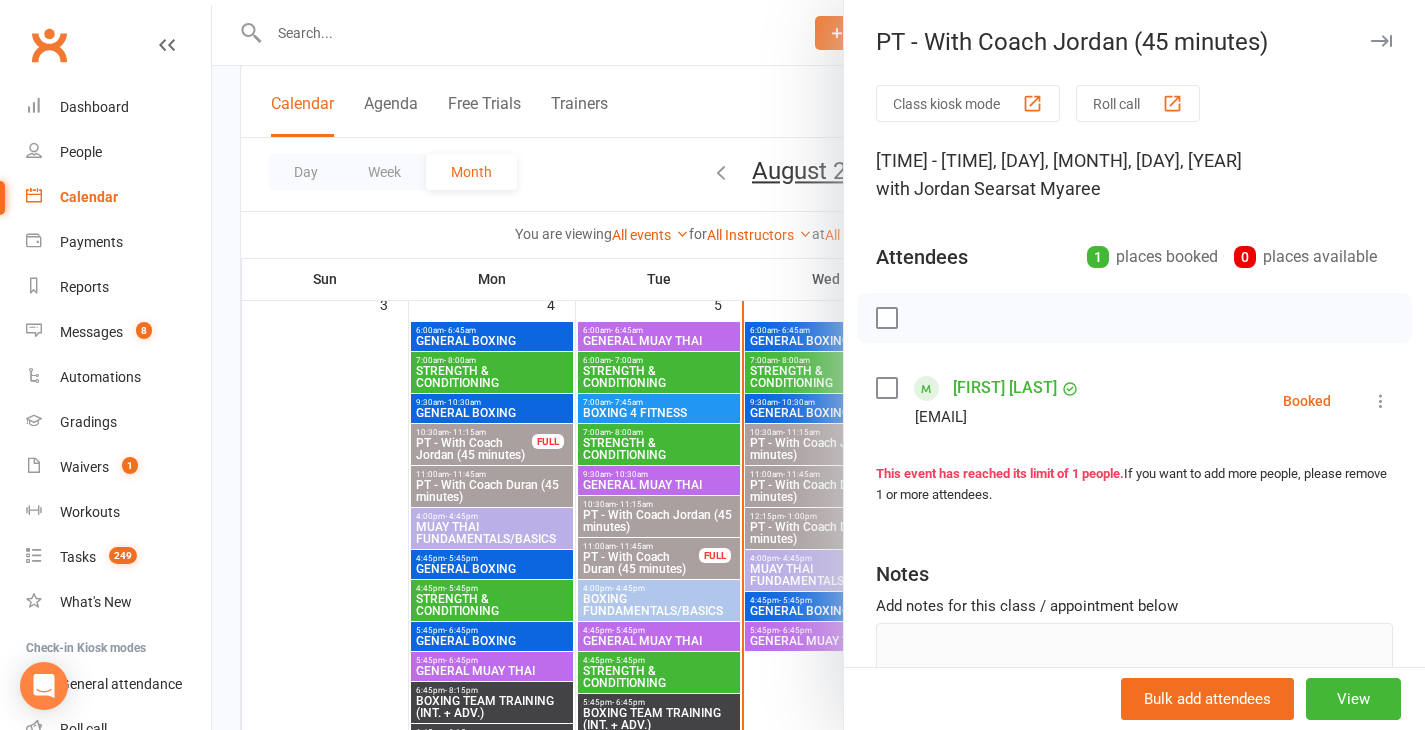 click at bounding box center (818, 365) 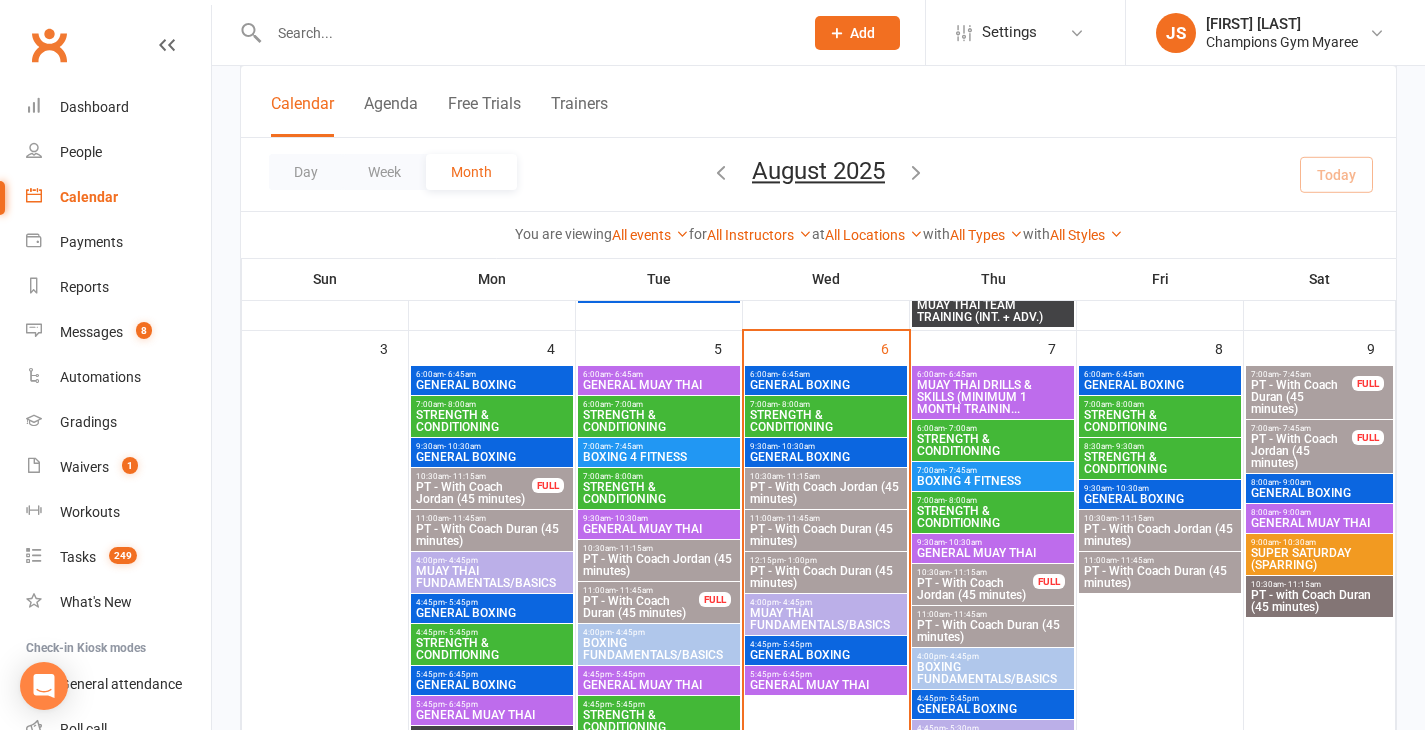 scroll, scrollTop: 640, scrollLeft: 0, axis: vertical 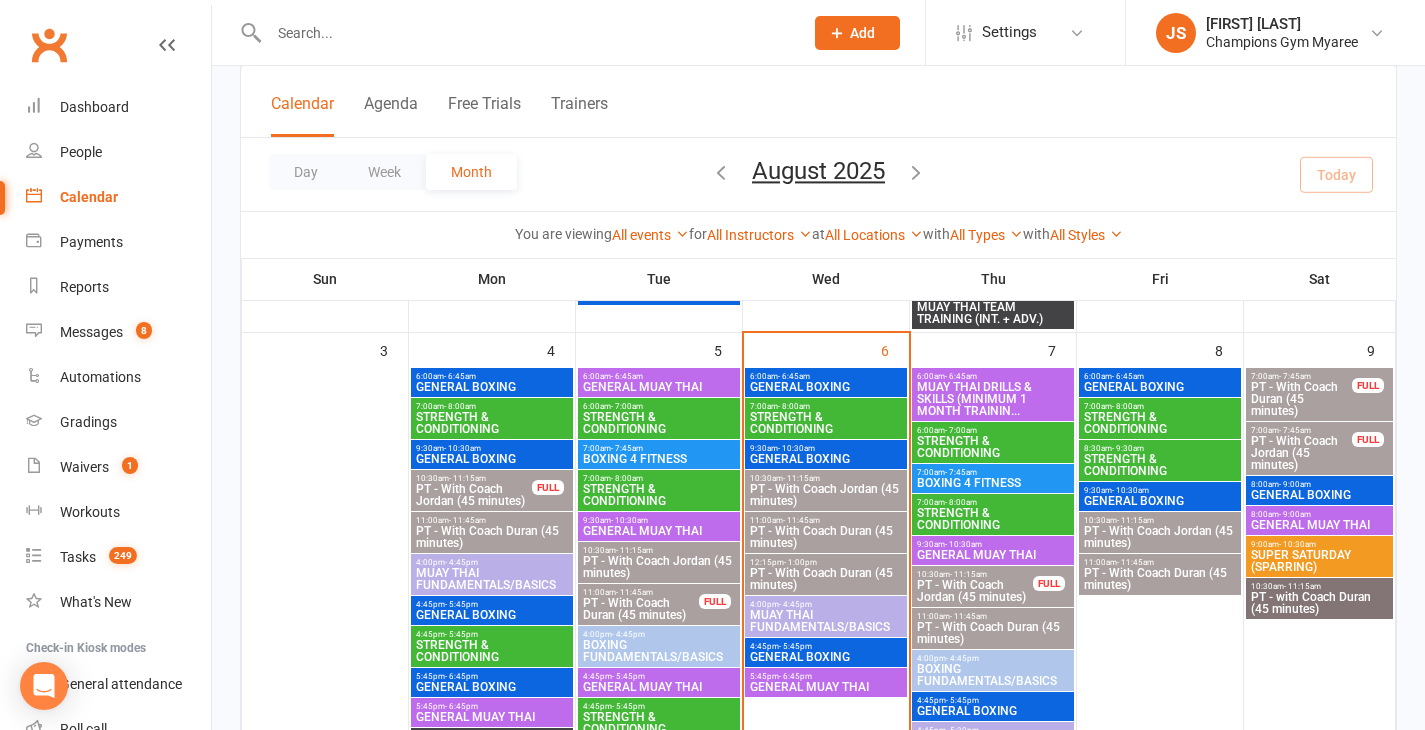 click on "PT - With Coach Jordan (45 minutes)" at bounding box center (975, 591) 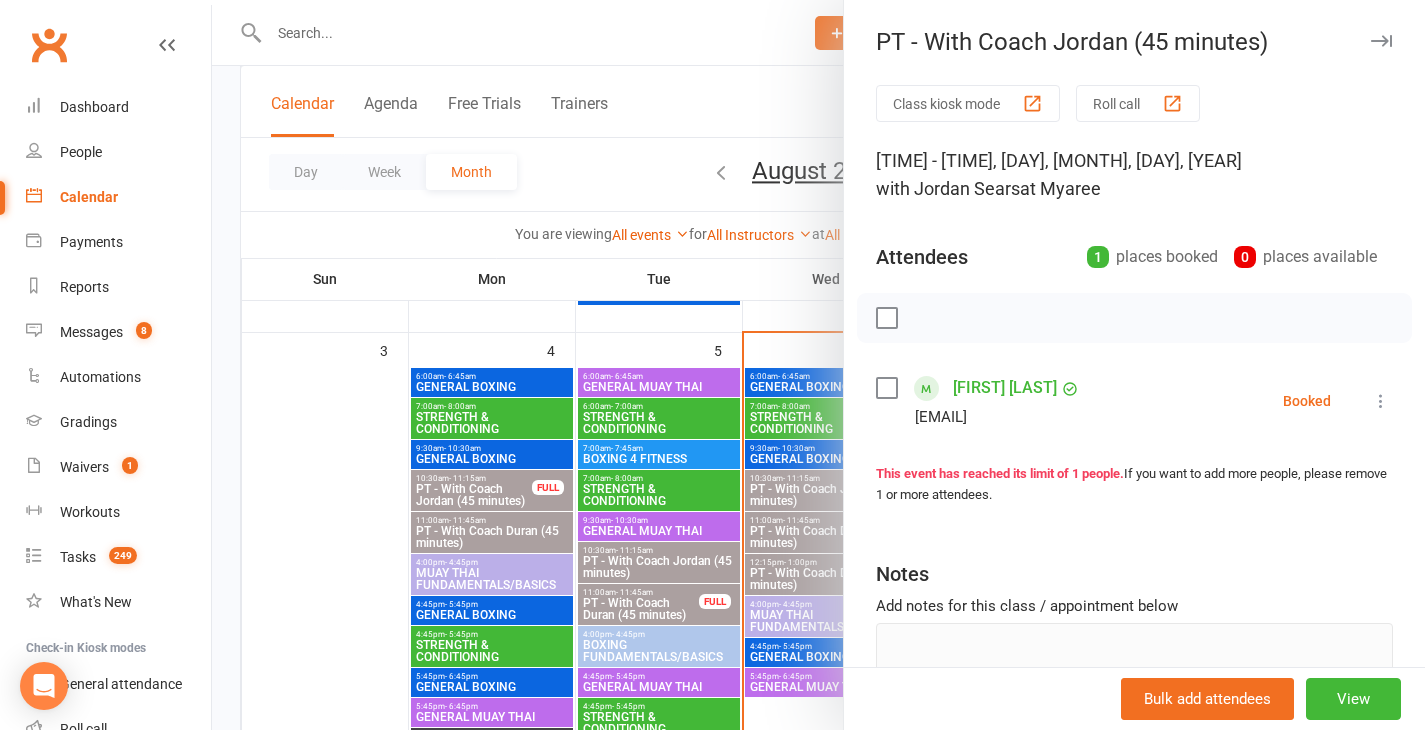 click at bounding box center [1381, 401] 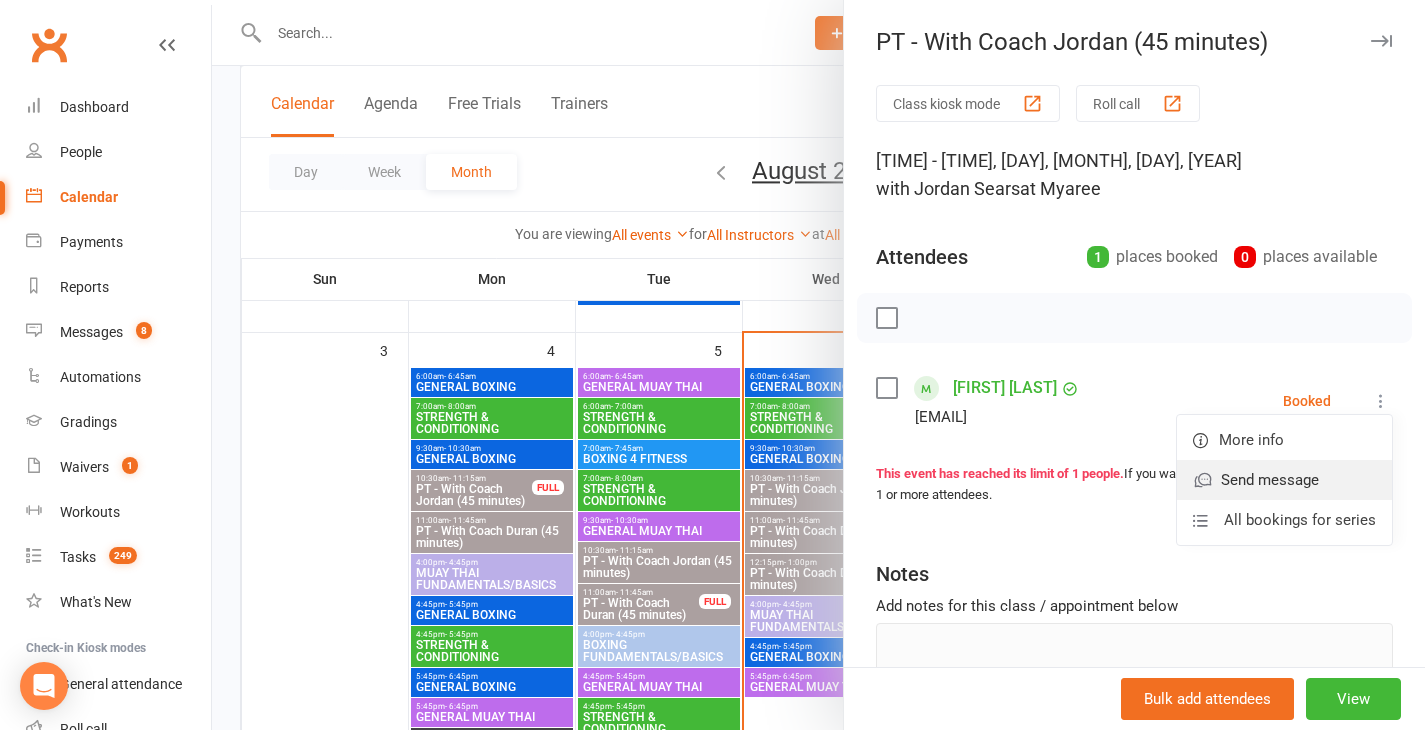 click on "Send message" at bounding box center [1284, 480] 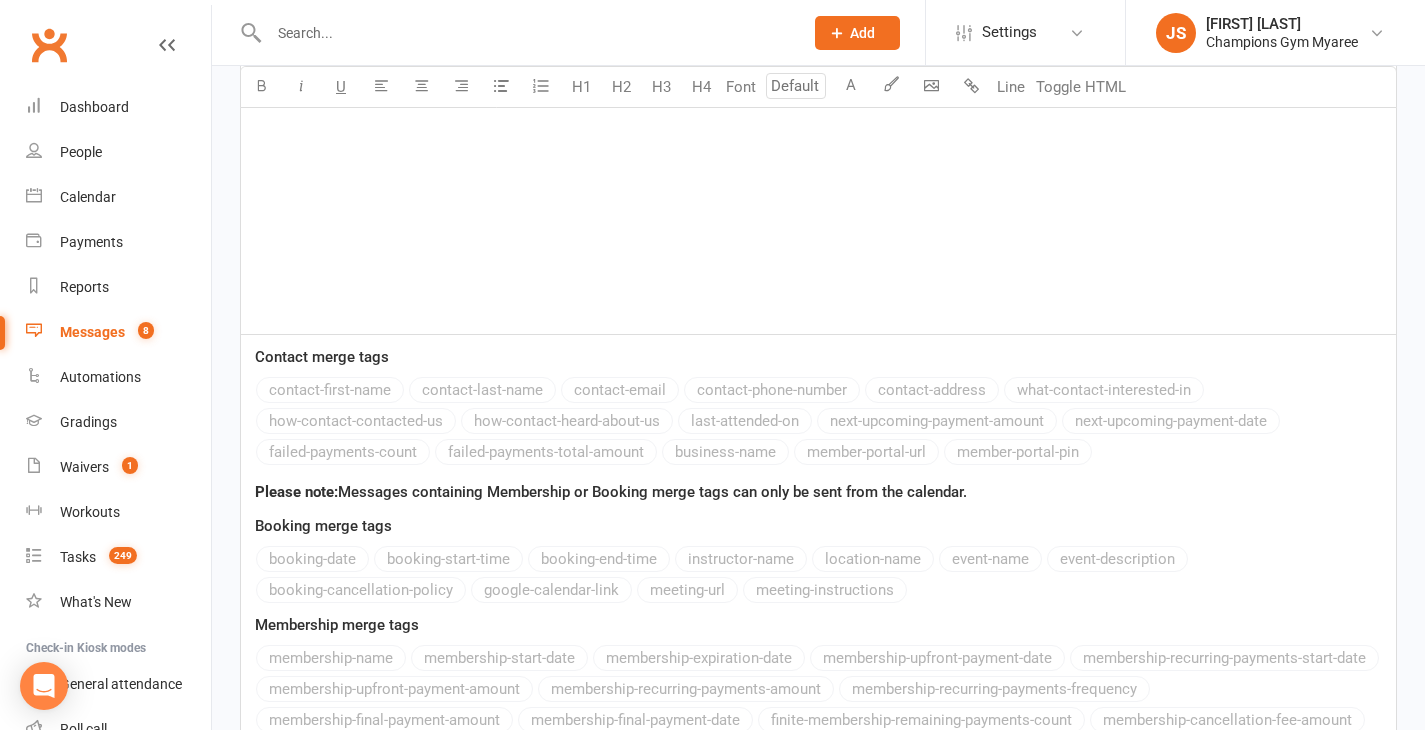 scroll, scrollTop: 0, scrollLeft: 0, axis: both 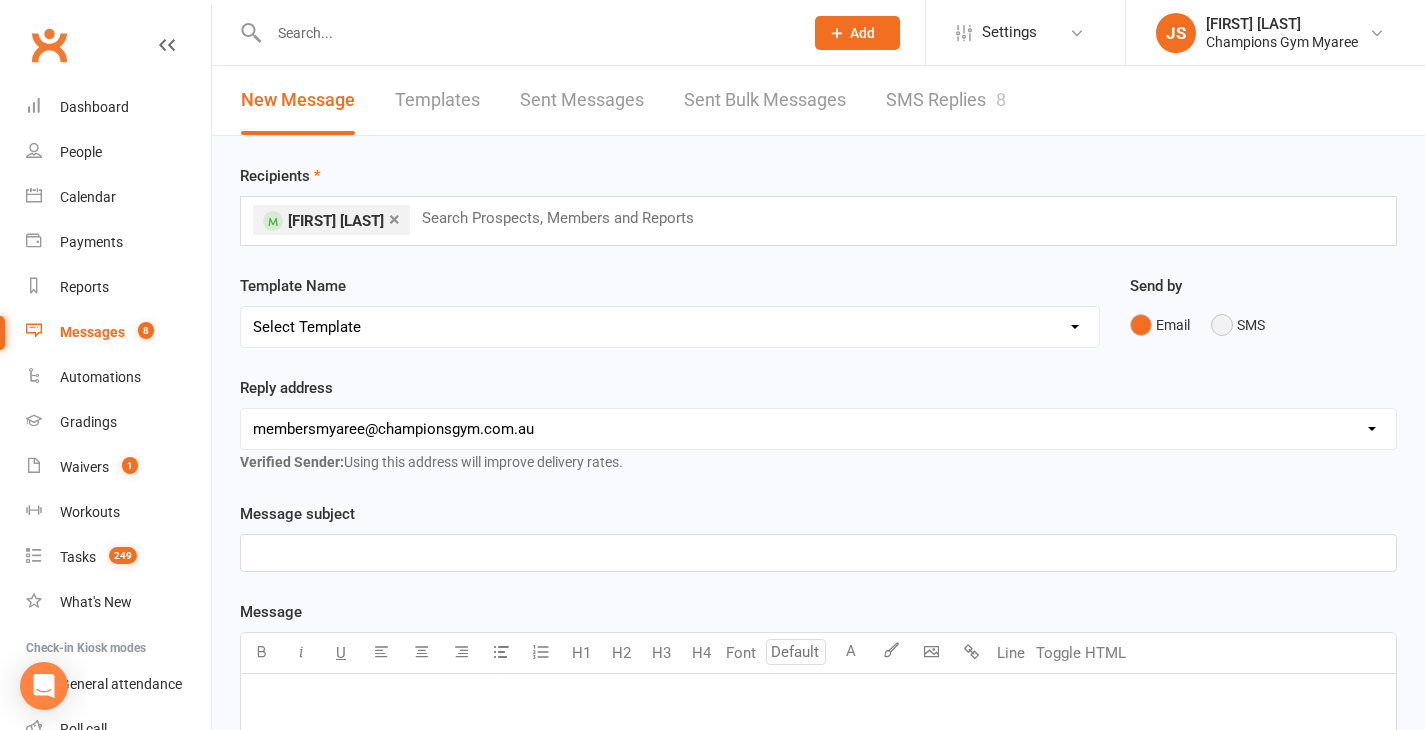 click on "SMS" at bounding box center [1238, 325] 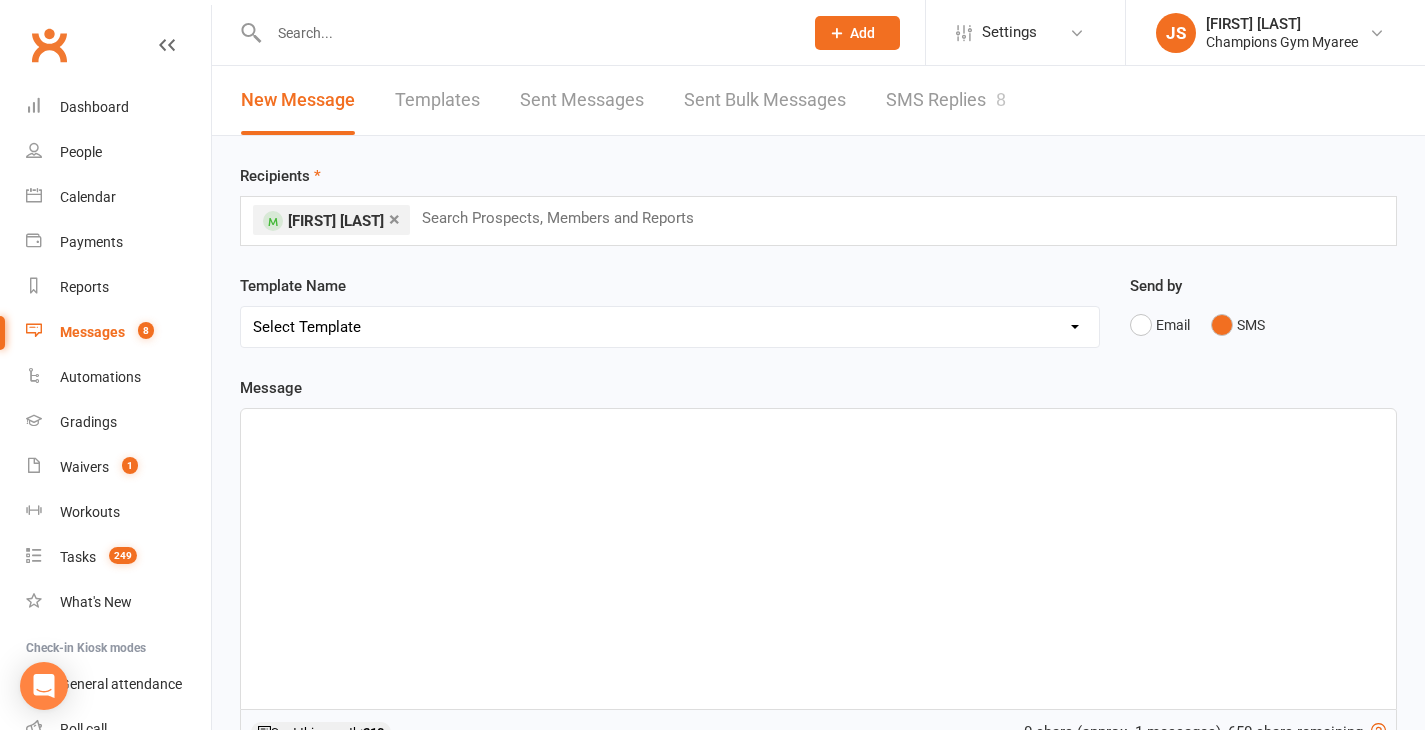 click on "﻿" at bounding box center (818, 559) 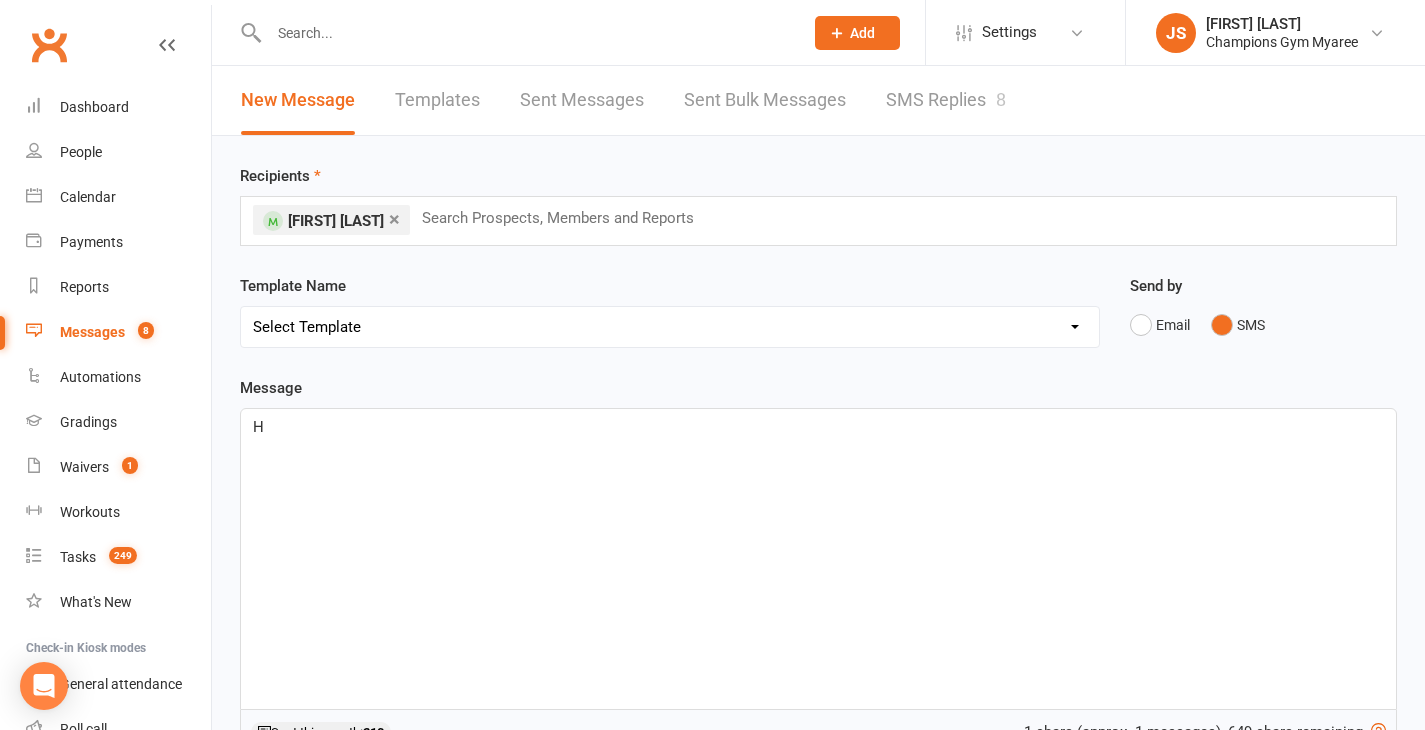 type 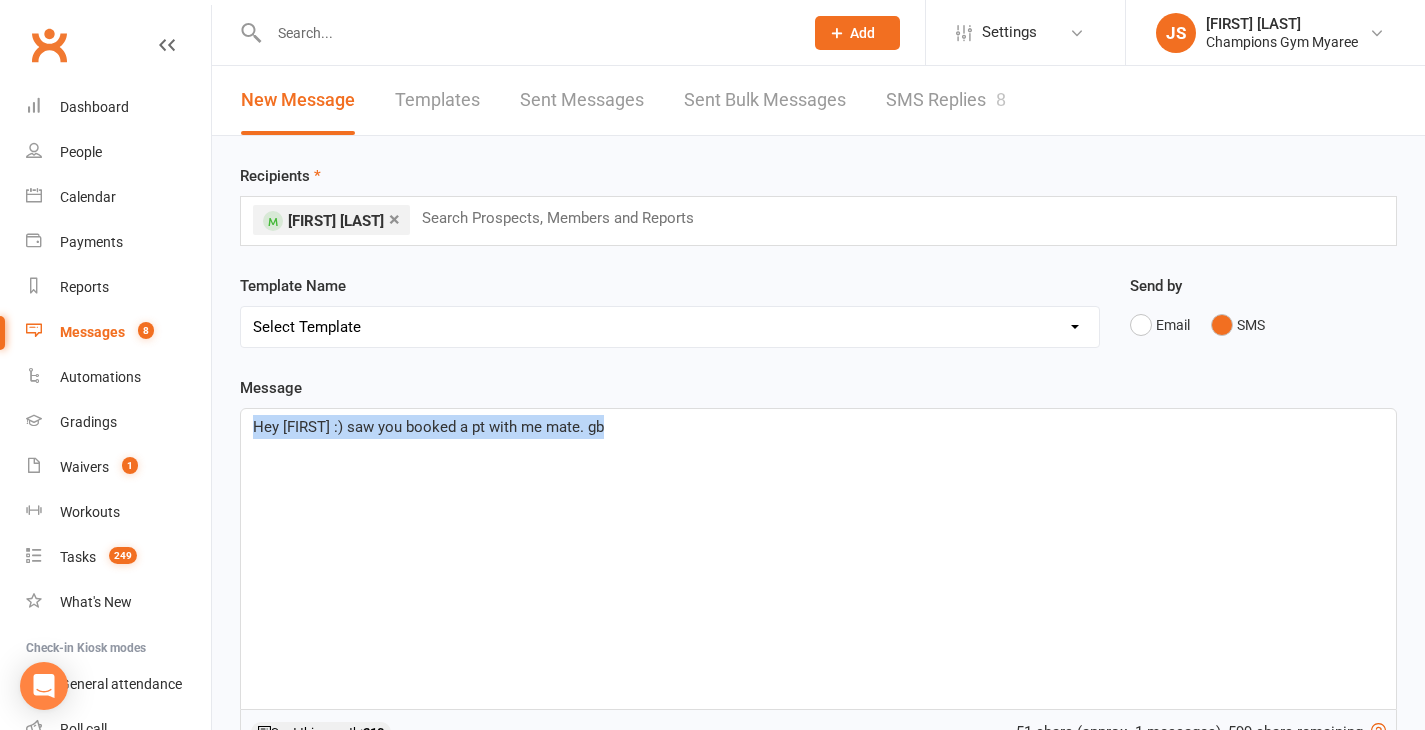 drag, startPoint x: 641, startPoint y: 428, endPoint x: 157, endPoint y: 426, distance: 484.00412 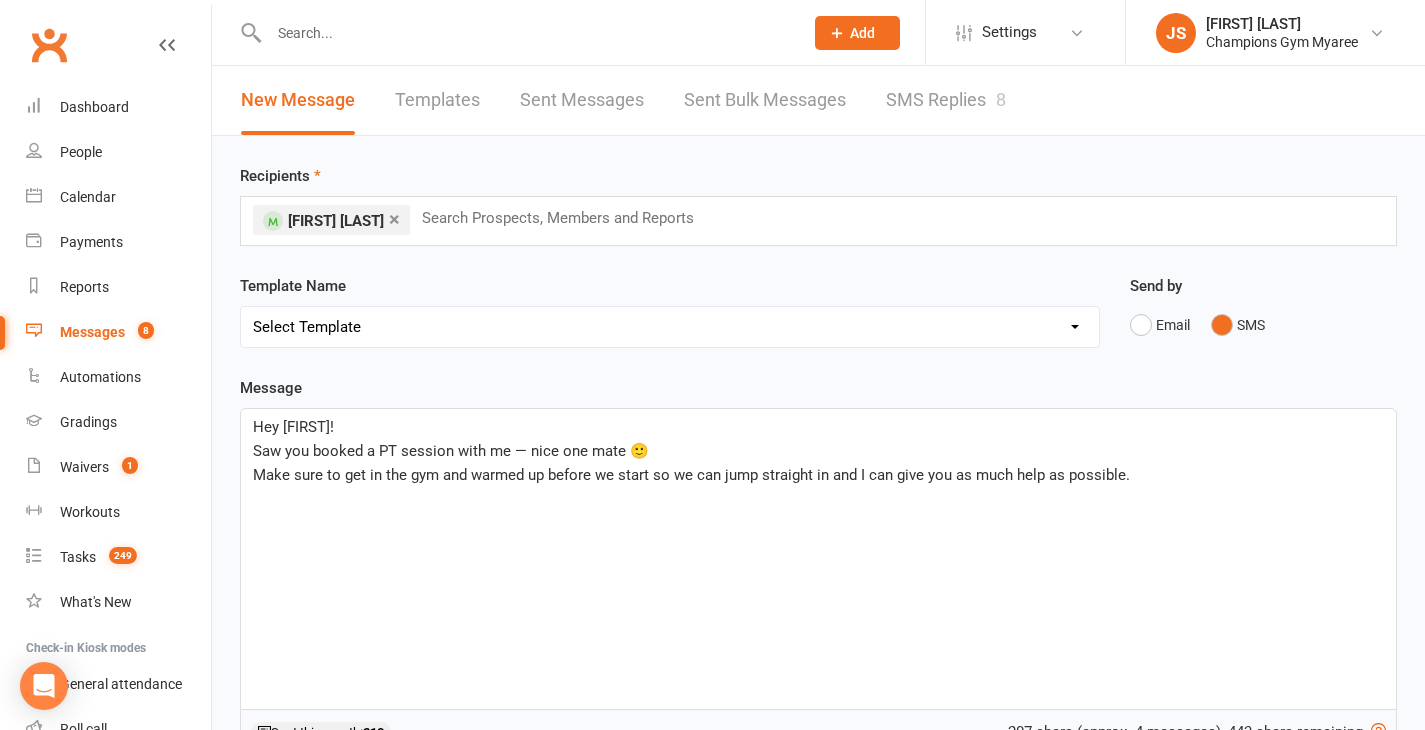 click on "Make sure to get in the gym and warmed up before we start so we can jump straight in and I can give you as much help as possible." at bounding box center [818, 475] 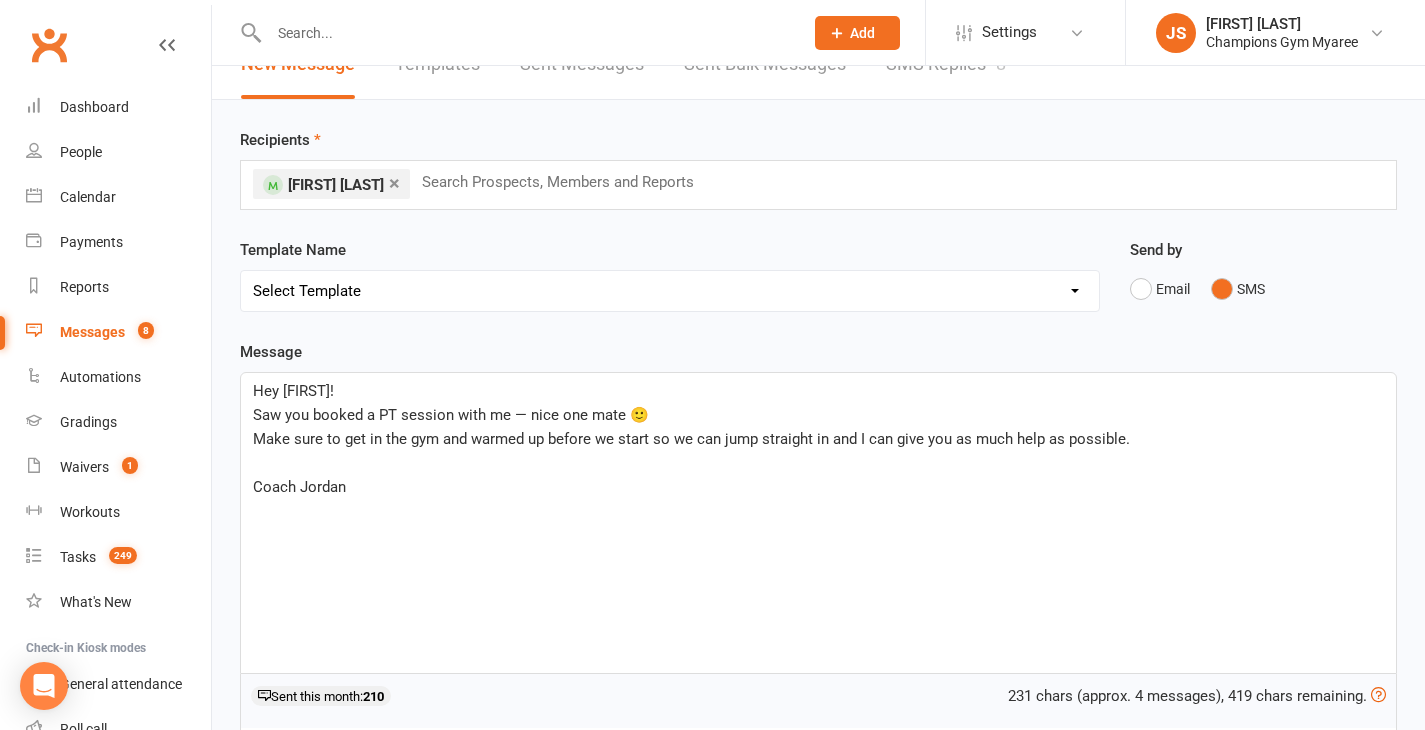 click on "﻿" at bounding box center (818, 463) 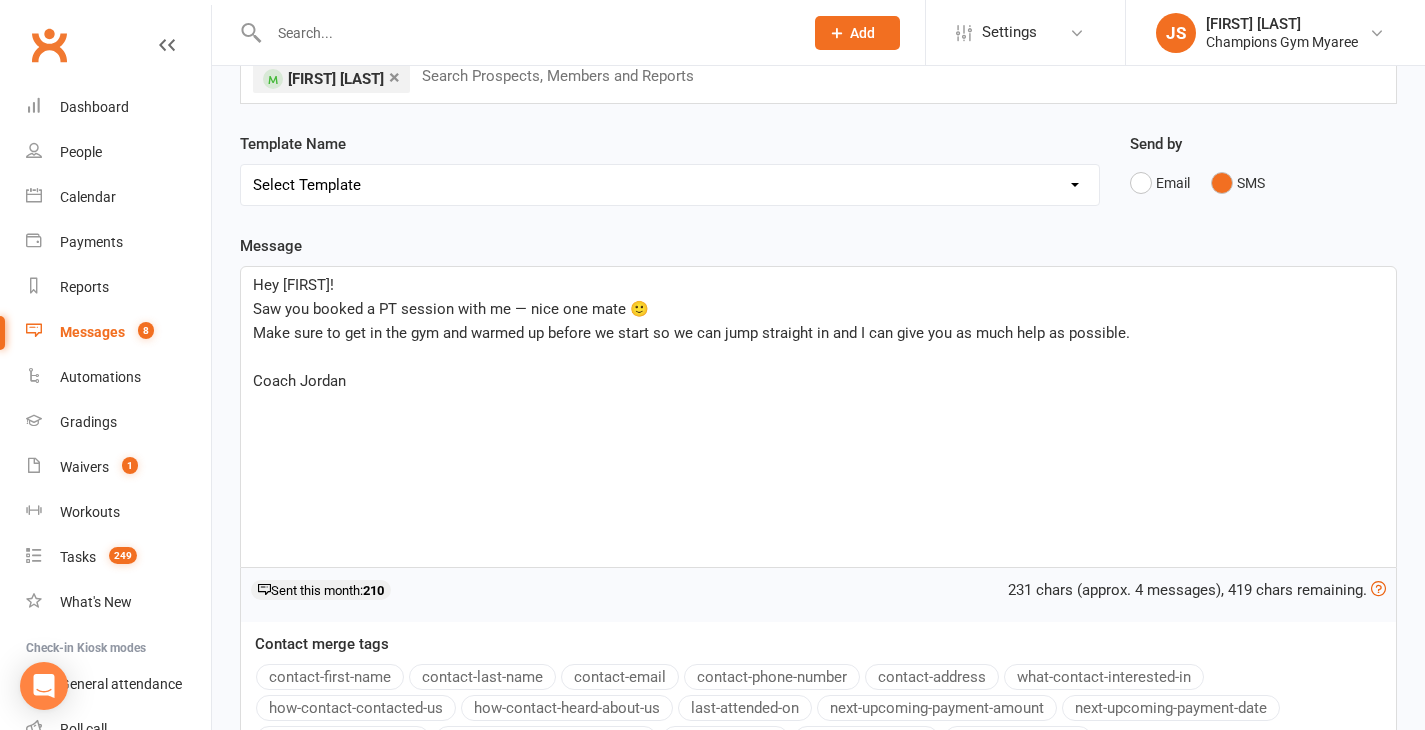 scroll, scrollTop: 128, scrollLeft: 0, axis: vertical 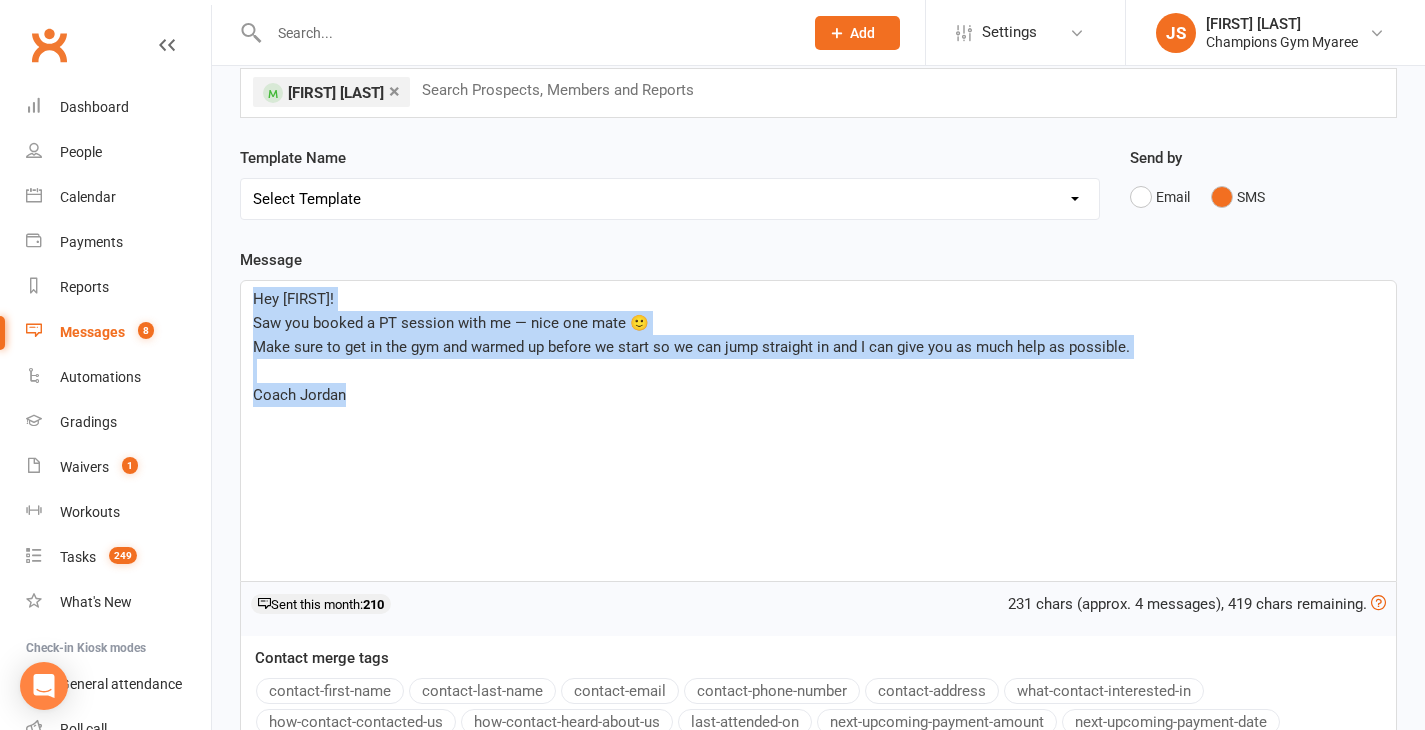 drag, startPoint x: 252, startPoint y: 299, endPoint x: 392, endPoint y: 410, distance: 178.66449 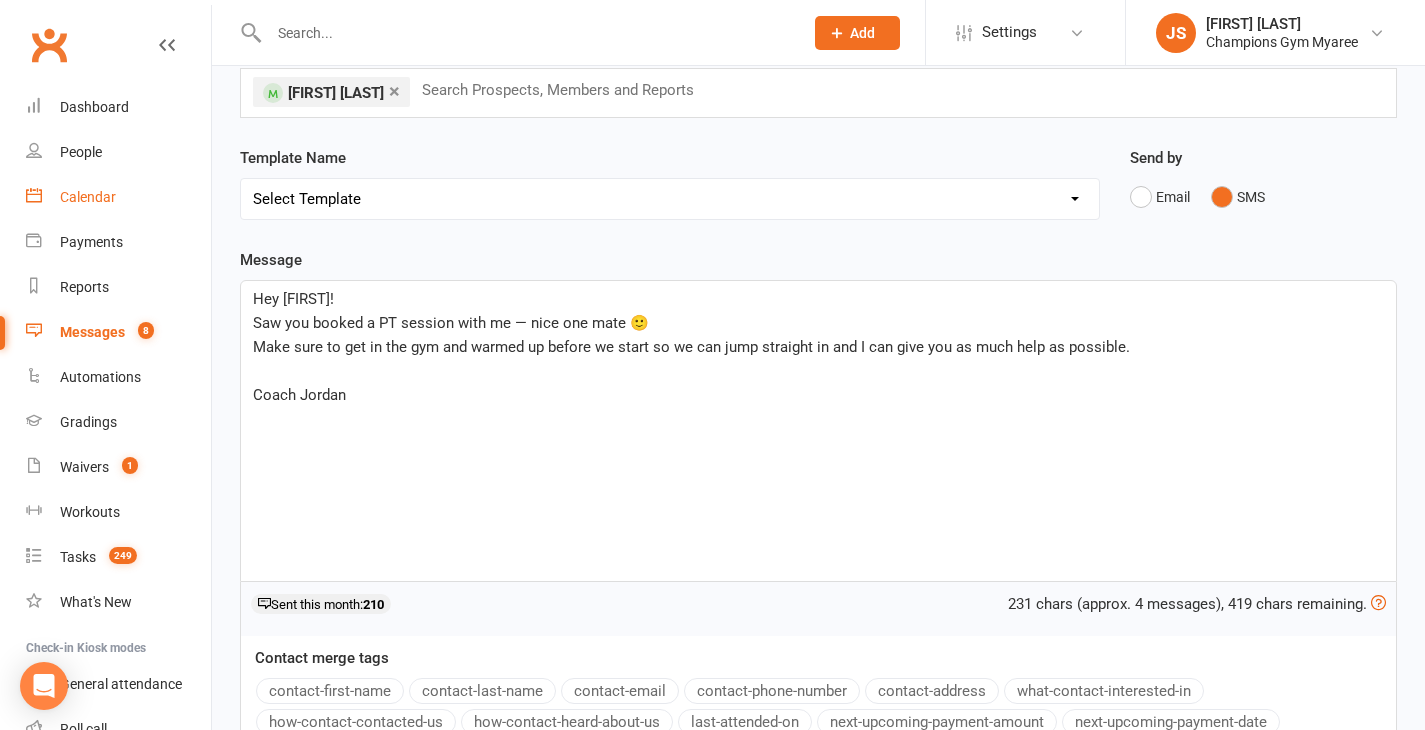 click on "Calendar" at bounding box center [88, 197] 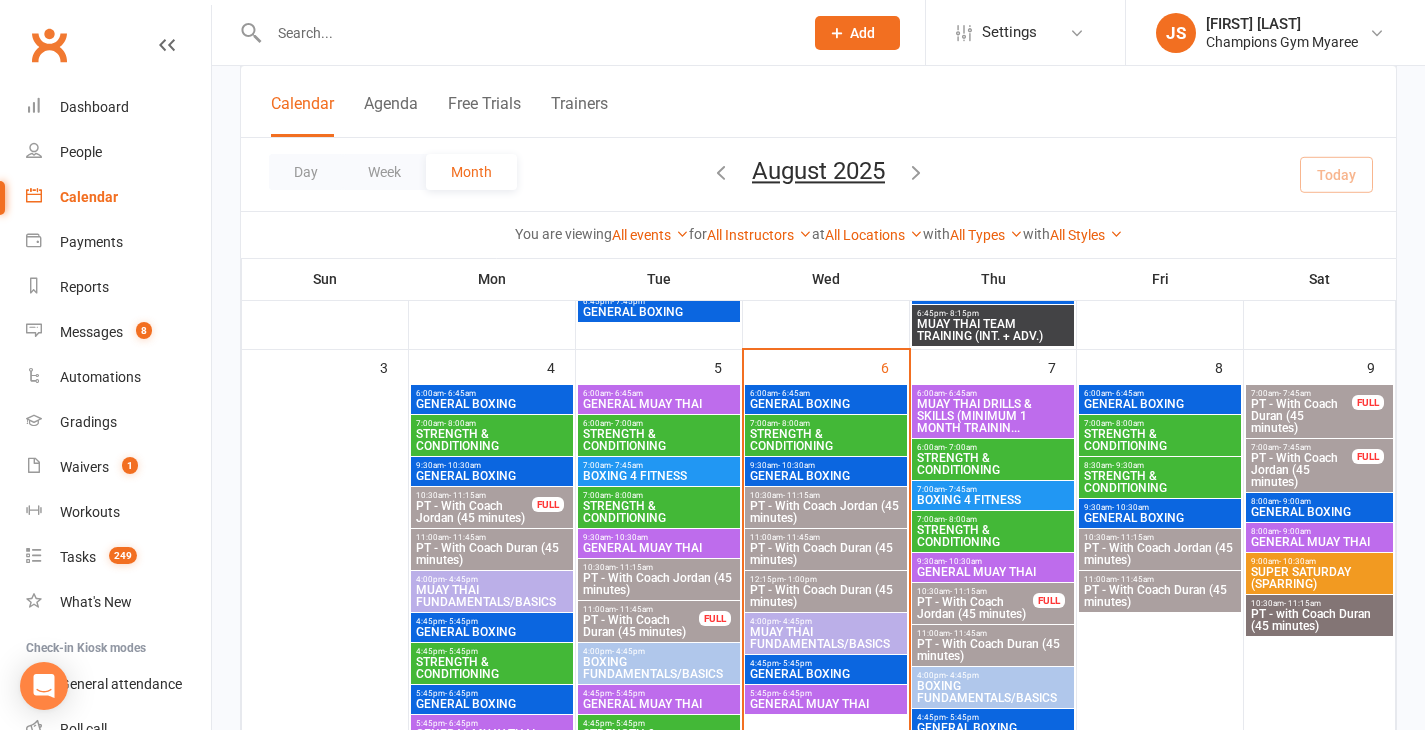 scroll, scrollTop: 624, scrollLeft: 0, axis: vertical 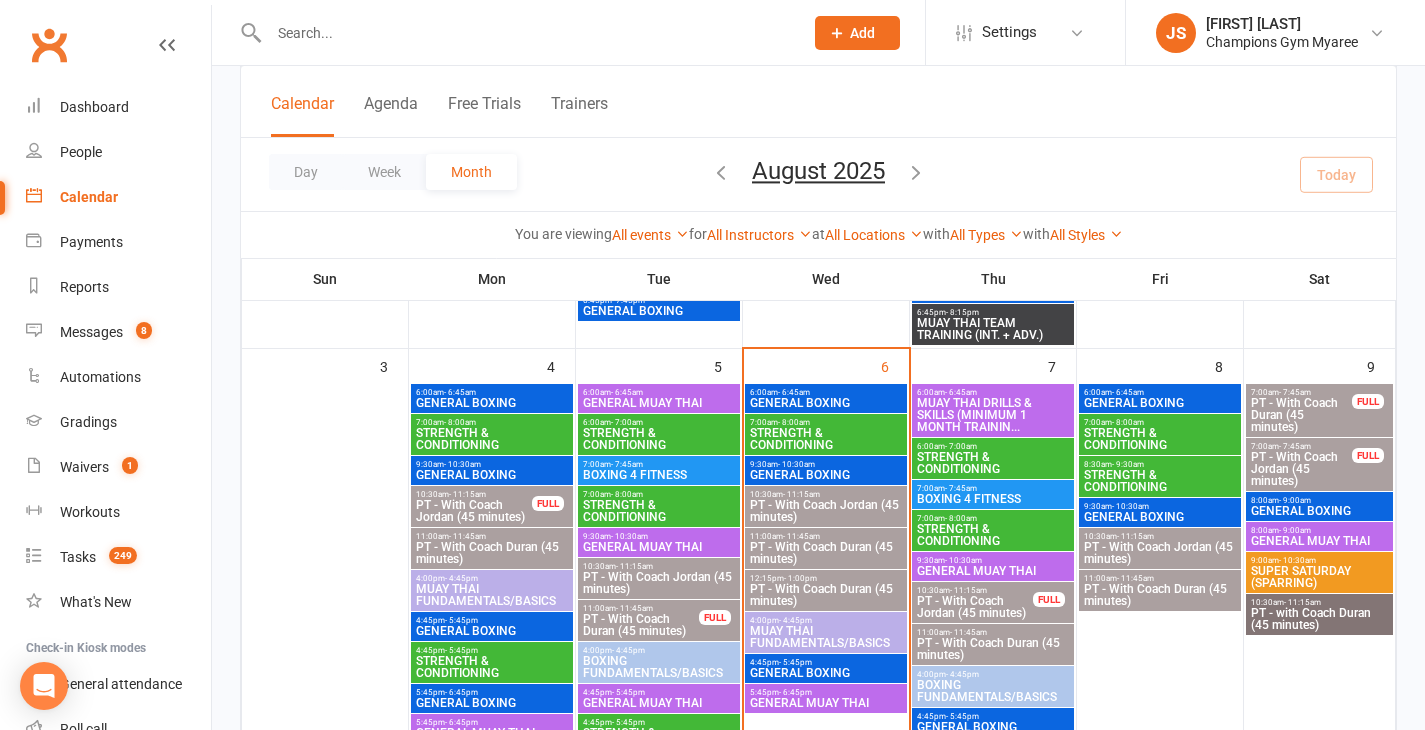 click at bounding box center (526, 33) 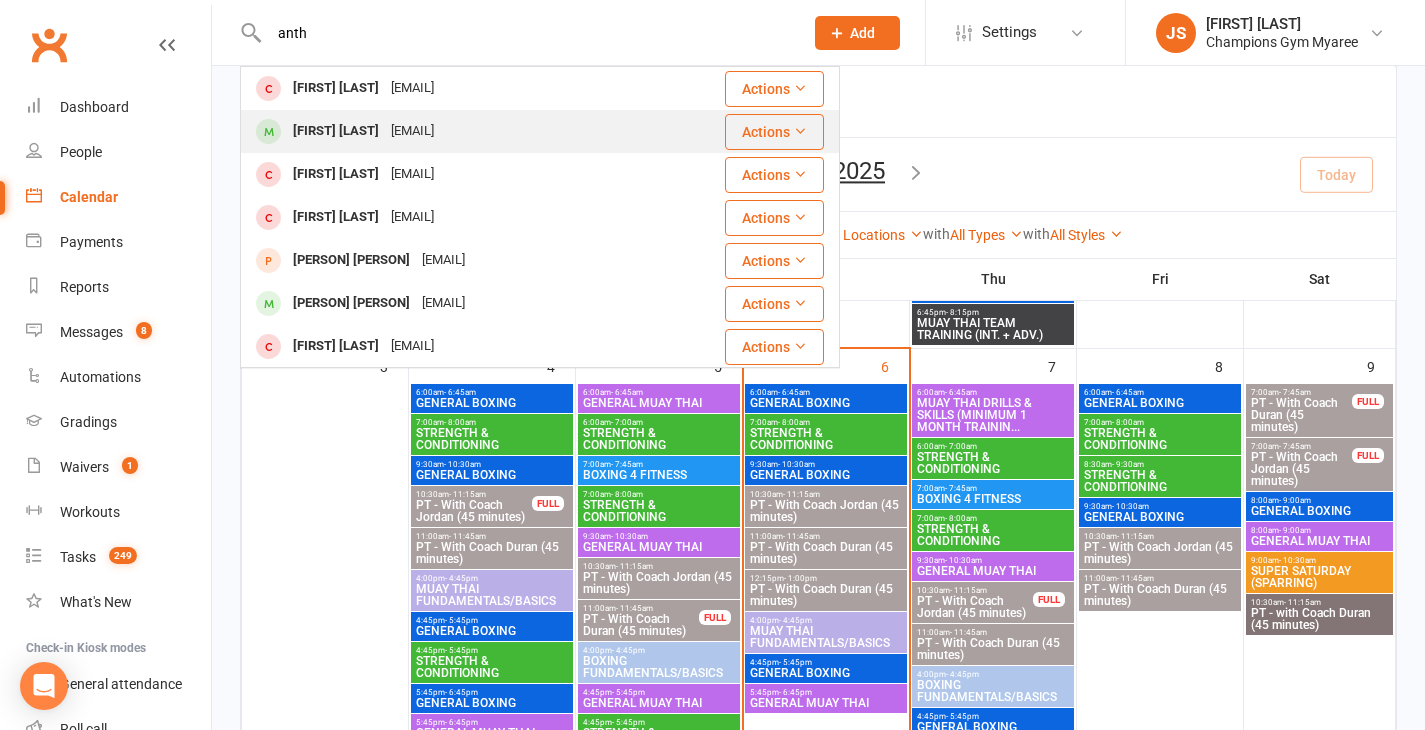 type on "anth" 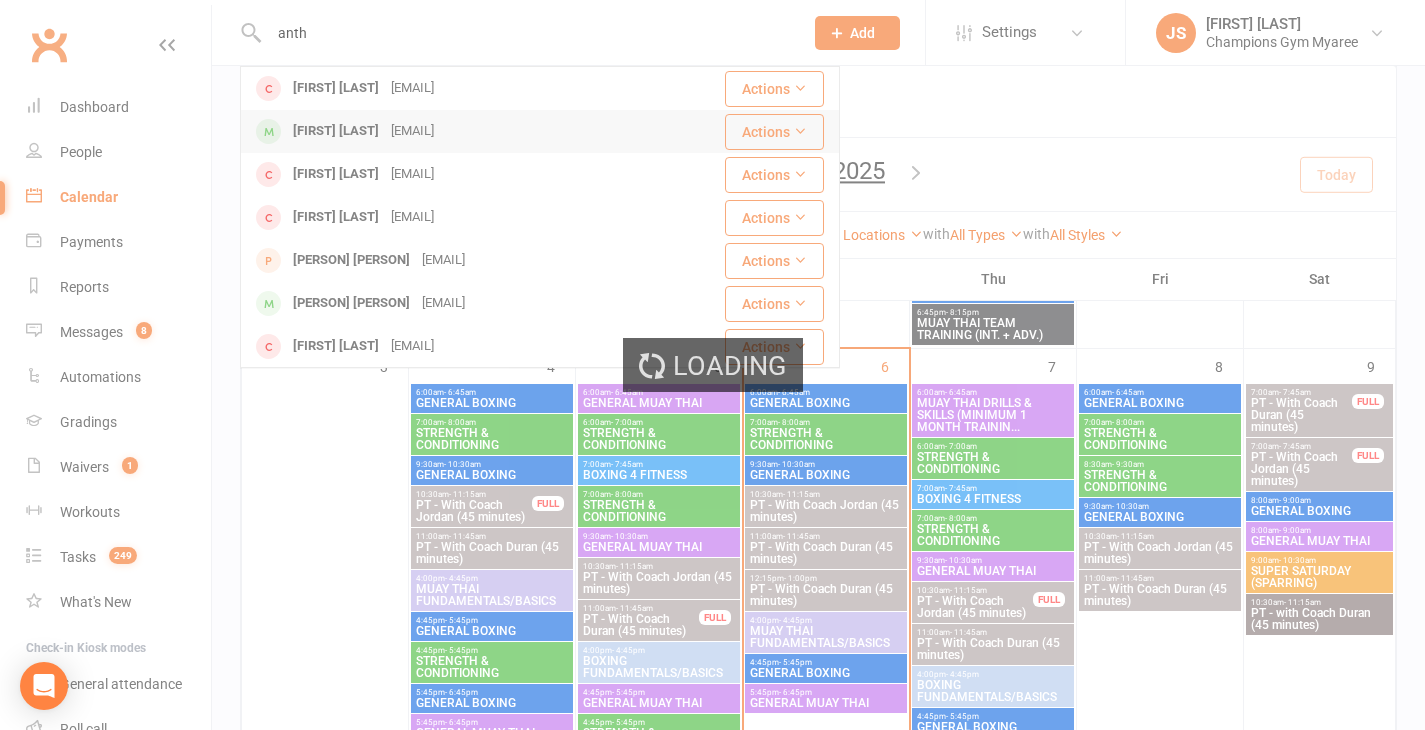 type 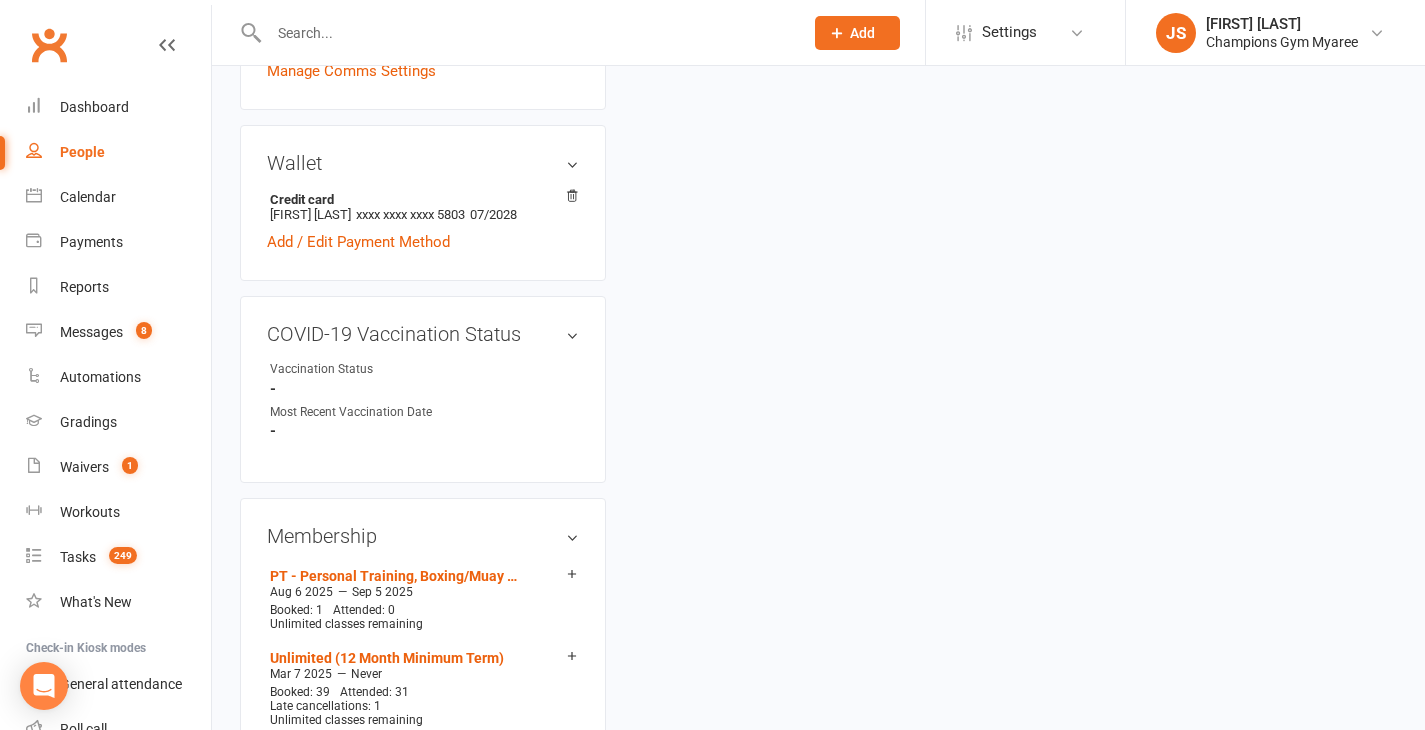 scroll, scrollTop: 0, scrollLeft: 0, axis: both 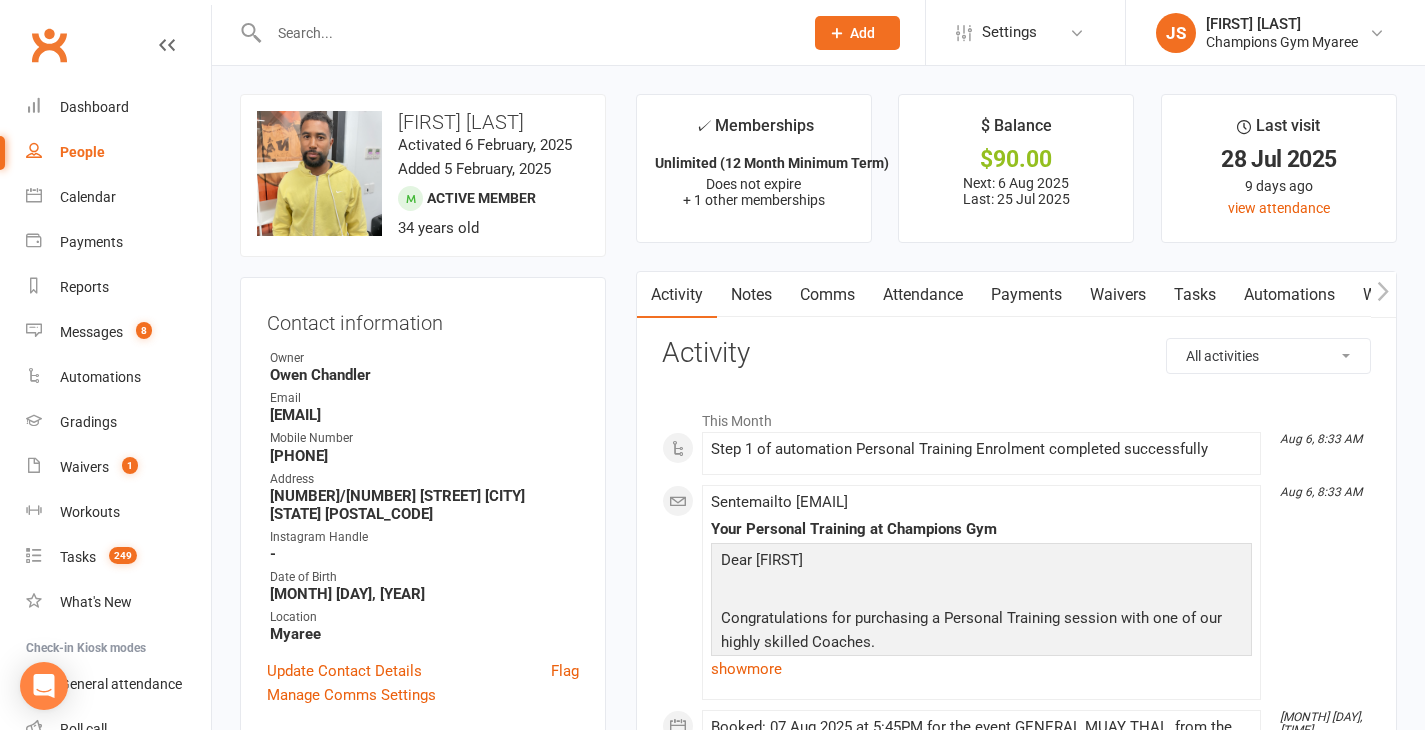 click on "Comms" at bounding box center [827, 295] 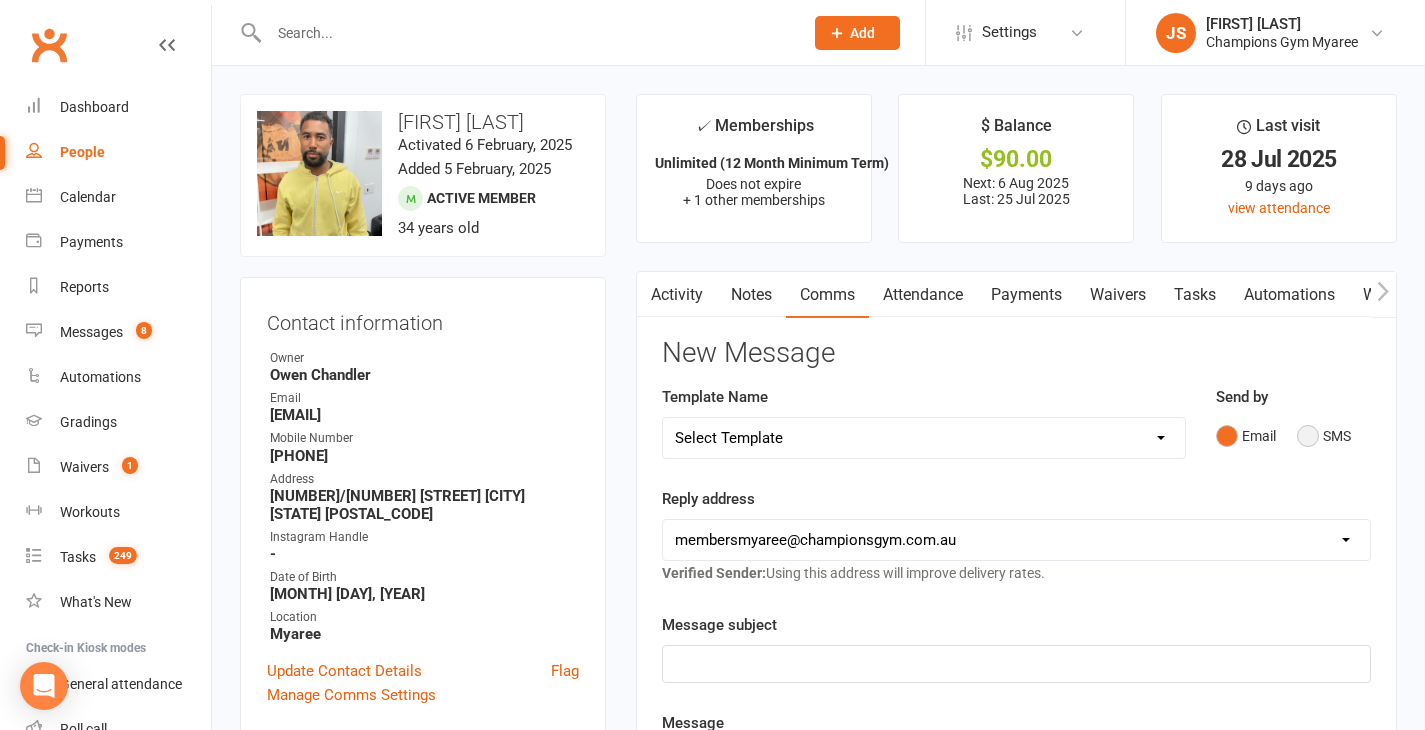 click on "SMS" at bounding box center (1324, 436) 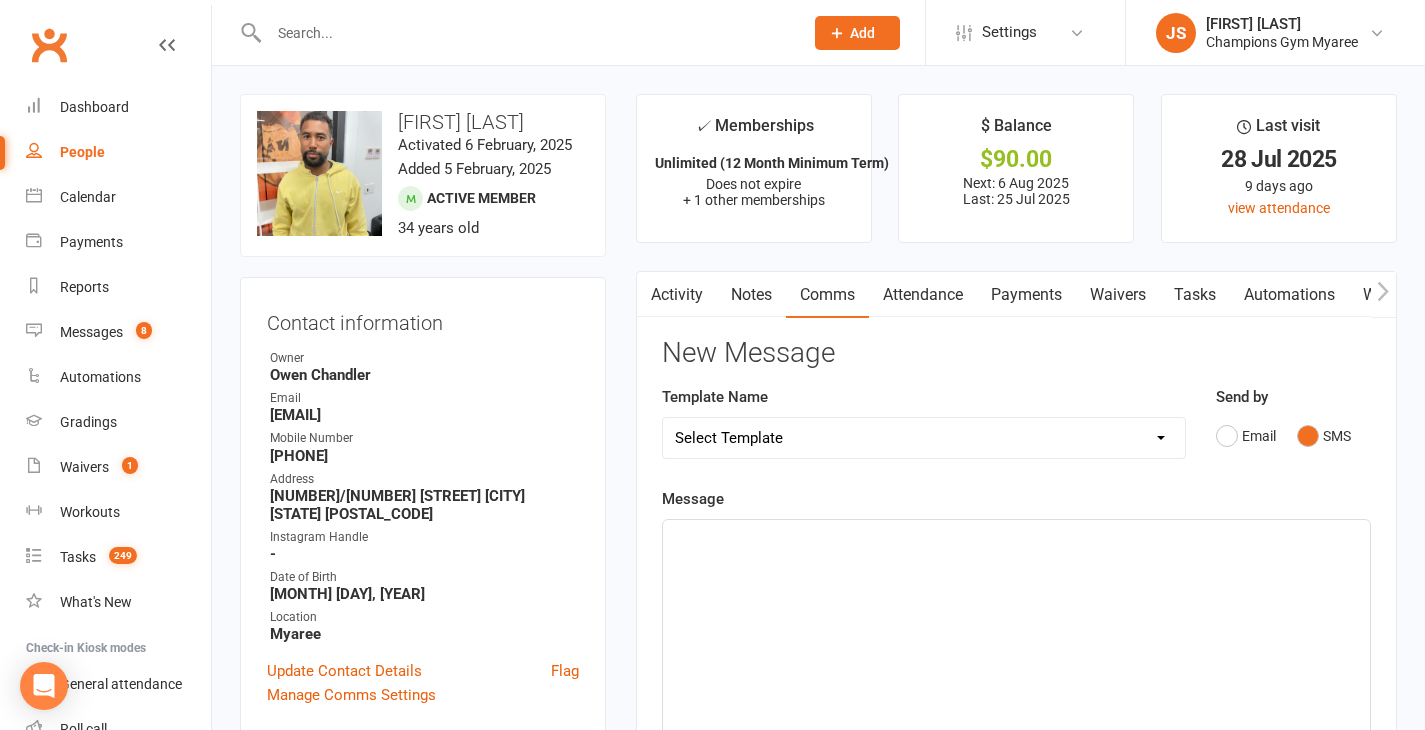 click on "﻿" 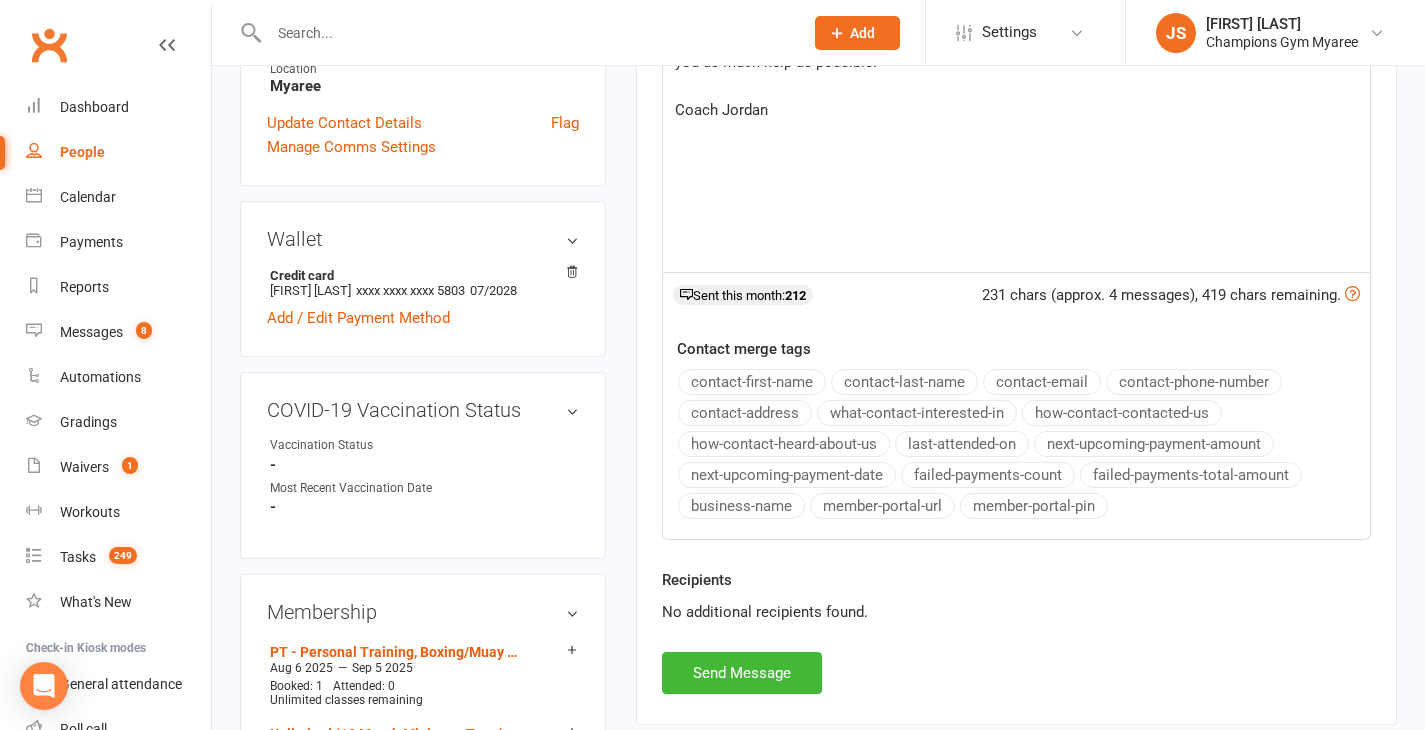 scroll, scrollTop: 555, scrollLeft: 0, axis: vertical 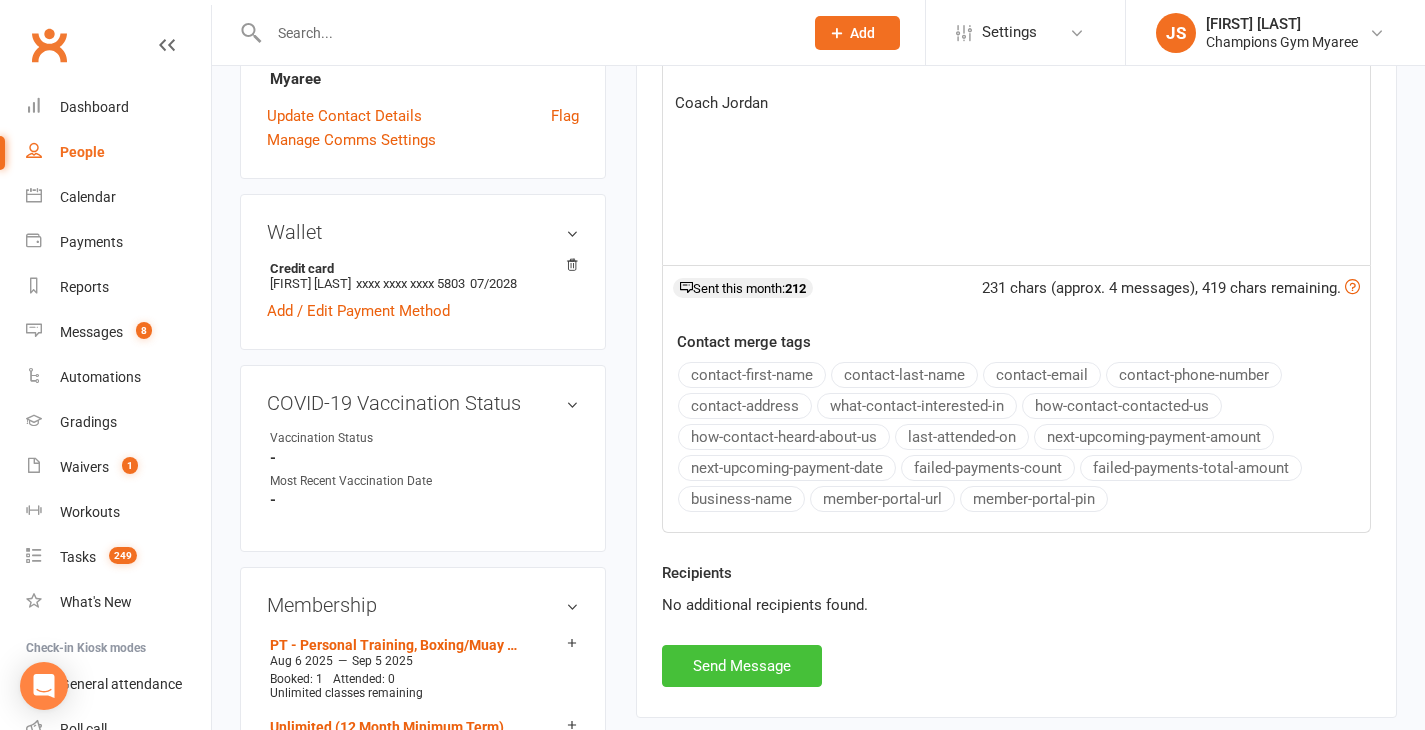 click on "Send Message" at bounding box center (742, 666) 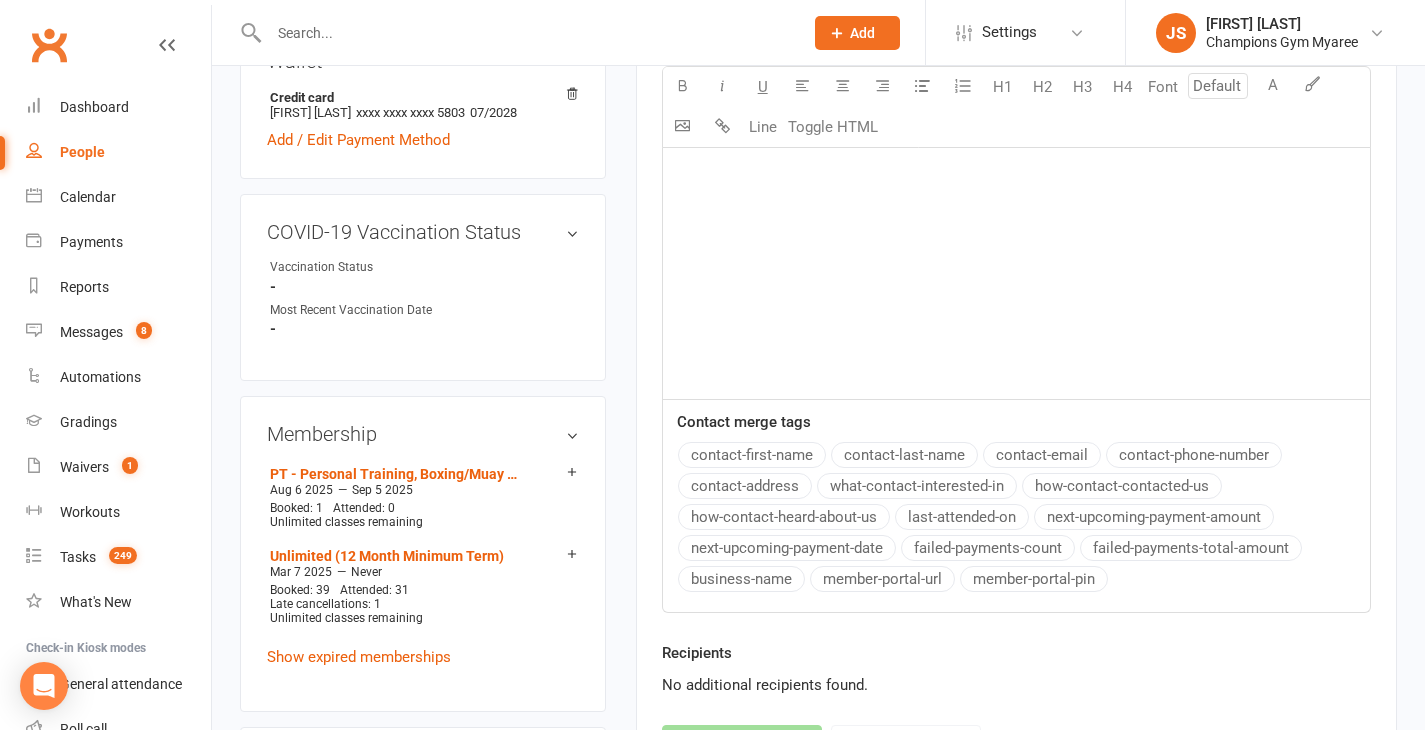 scroll, scrollTop: 721, scrollLeft: 0, axis: vertical 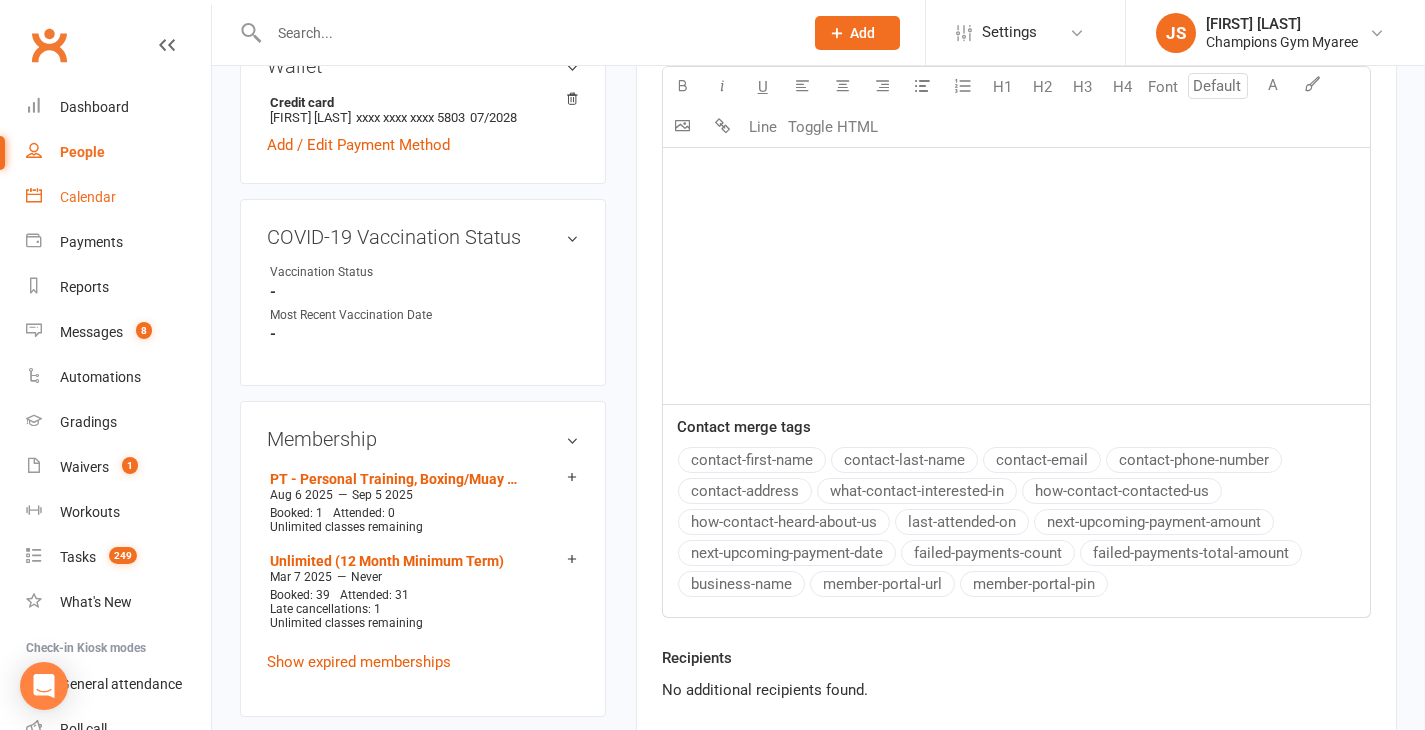 click on "Calendar" at bounding box center [118, 197] 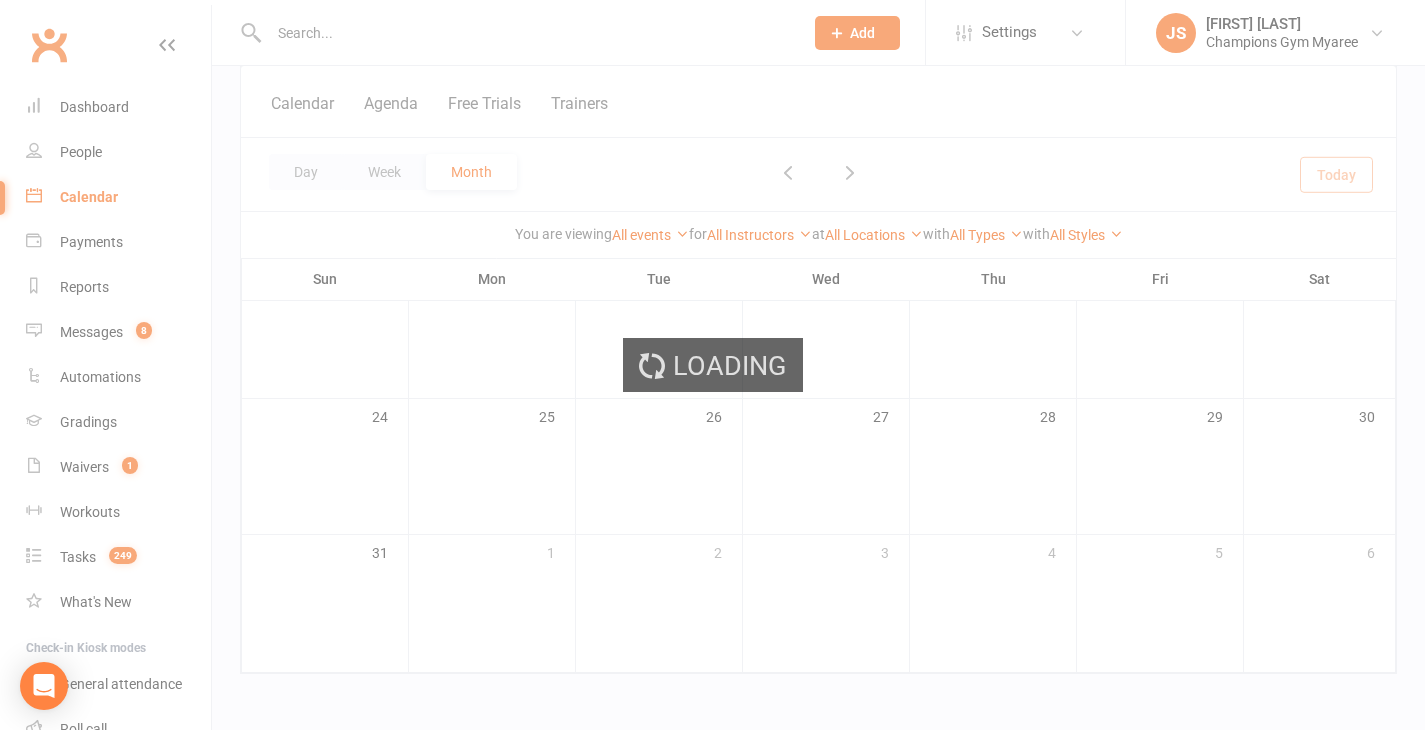 scroll, scrollTop: 0, scrollLeft: 0, axis: both 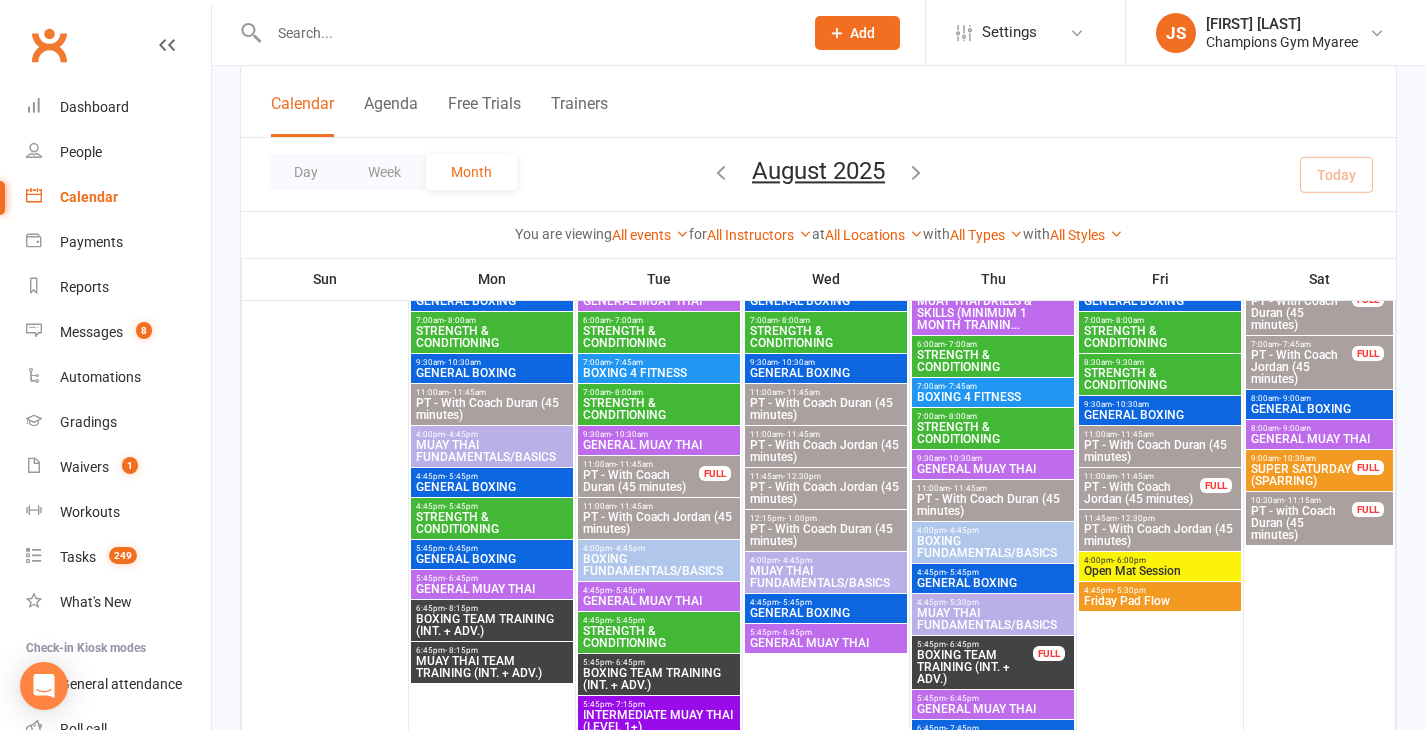 click on "PT - With Coach Jordan (45 minutes)" at bounding box center [1142, 493] 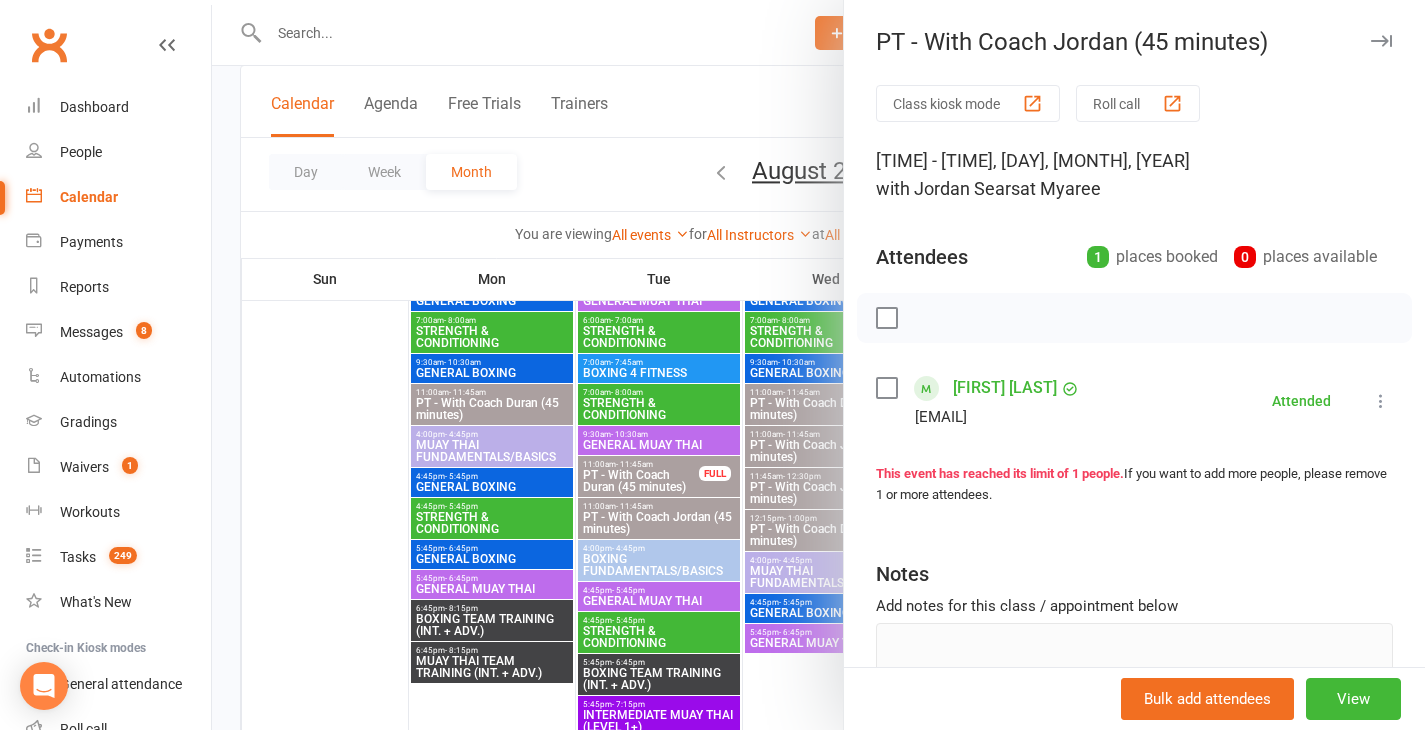 click at bounding box center [818, 365] 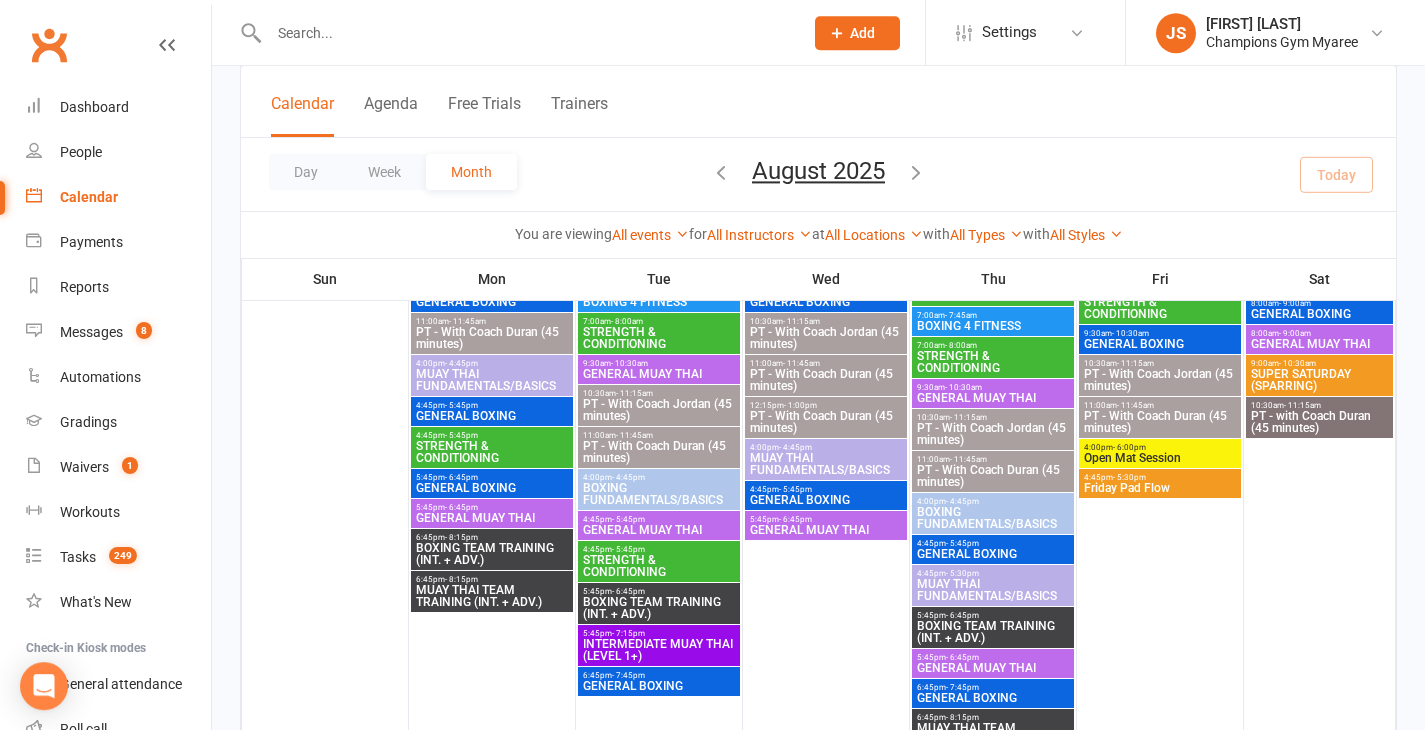 scroll, scrollTop: 2399, scrollLeft: 0, axis: vertical 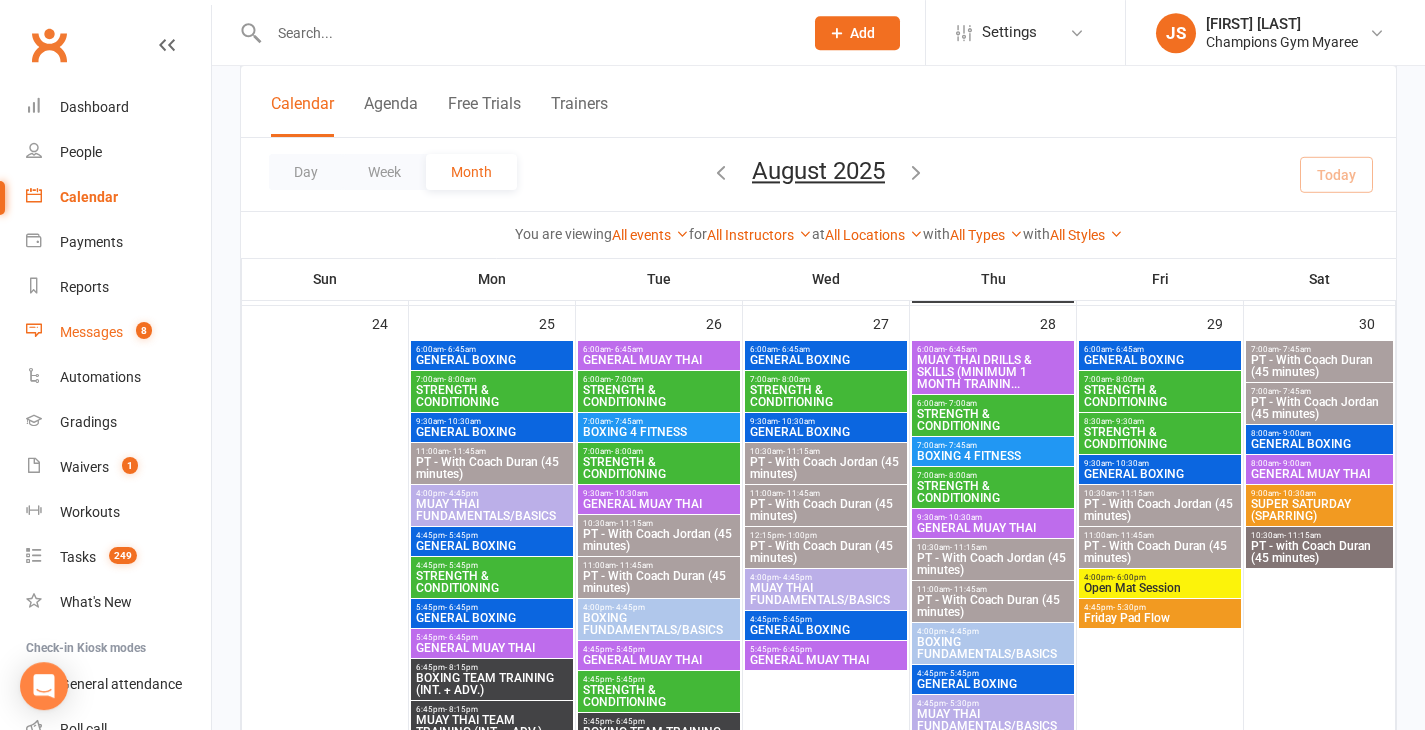 click on "Messages" at bounding box center (91, 332) 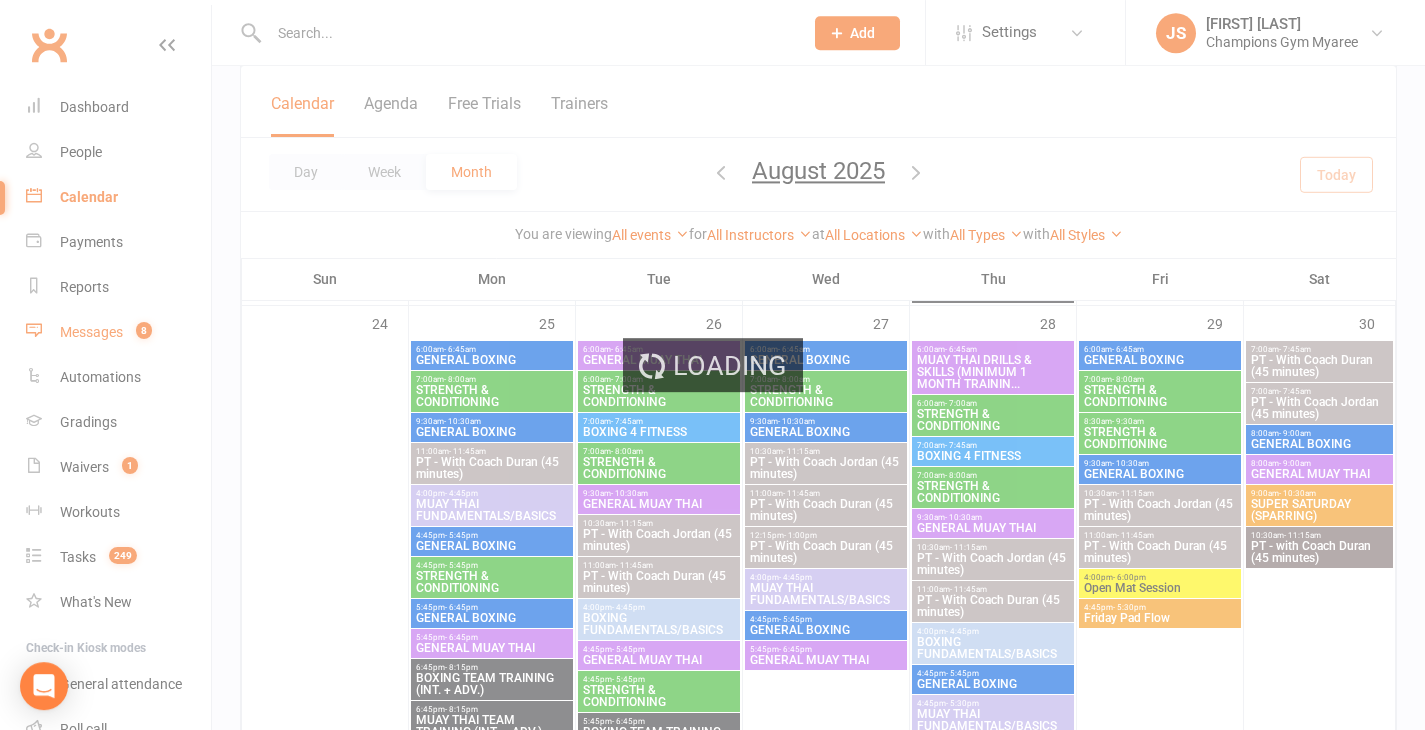 scroll, scrollTop: 0, scrollLeft: 0, axis: both 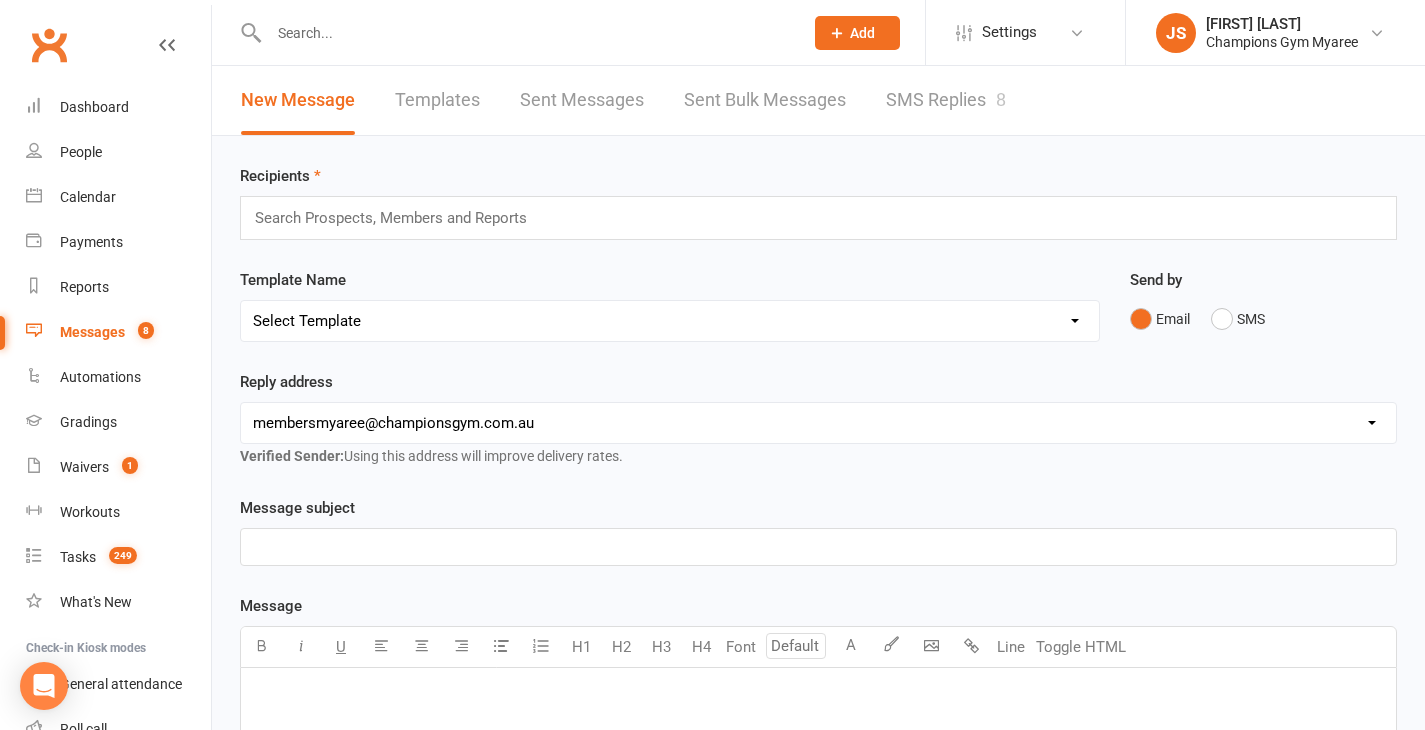 click on "SMS Replies  8" at bounding box center [946, 100] 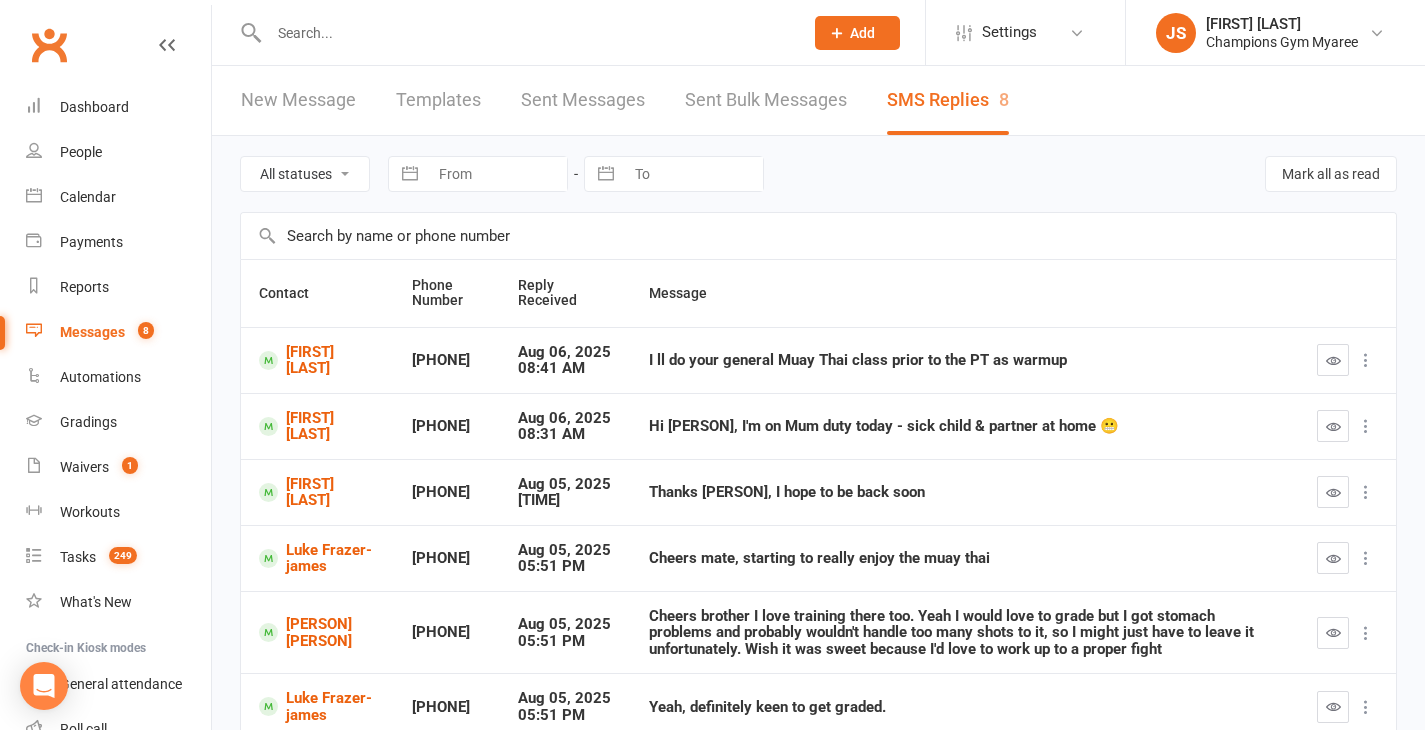 click at bounding box center (1366, 360) 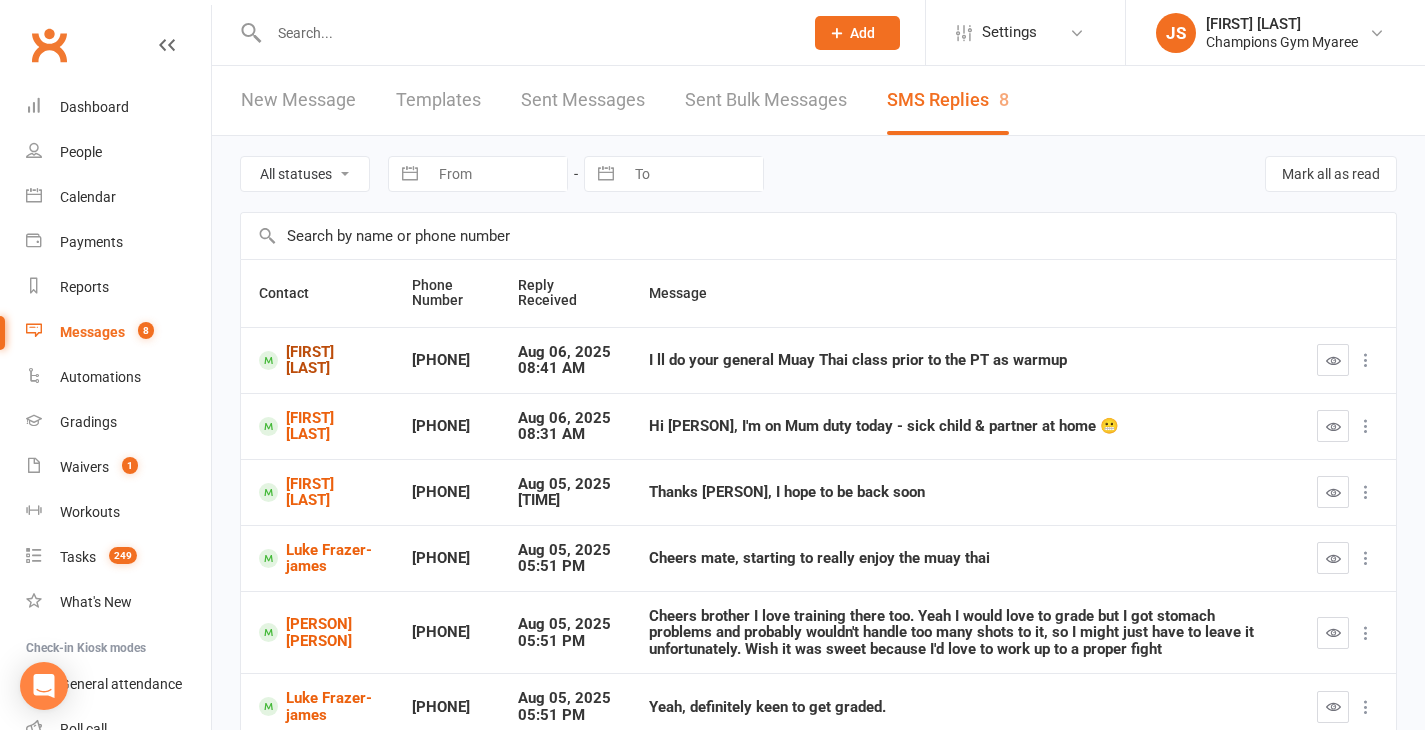 click on "[FIRST] [LAST]" at bounding box center (317, 360) 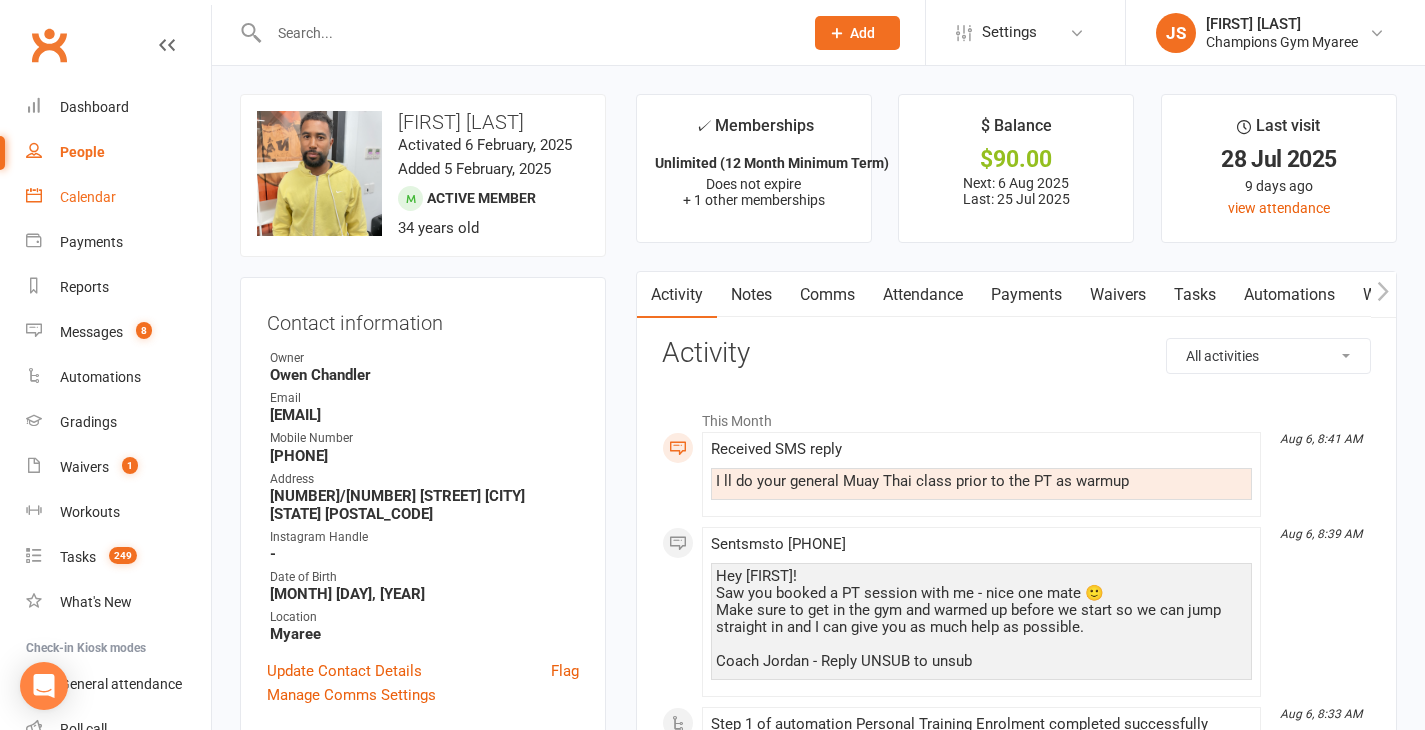 click on "Calendar" at bounding box center [88, 197] 